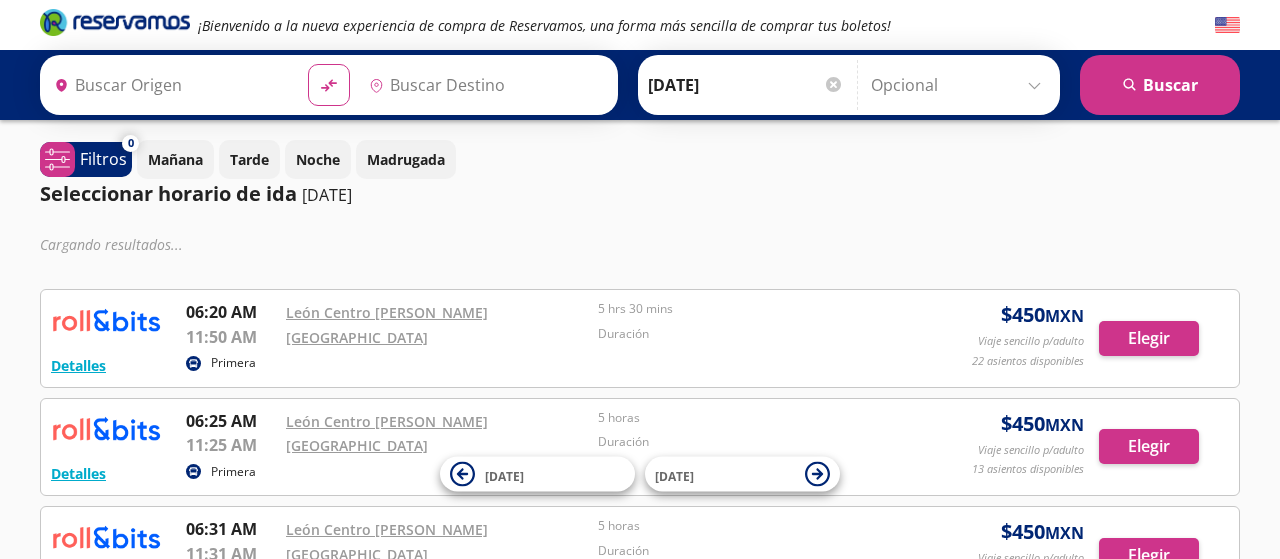 type on "León [GEOGRAPHIC_DATA][PERSON_NAME], [GEOGRAPHIC_DATA]" 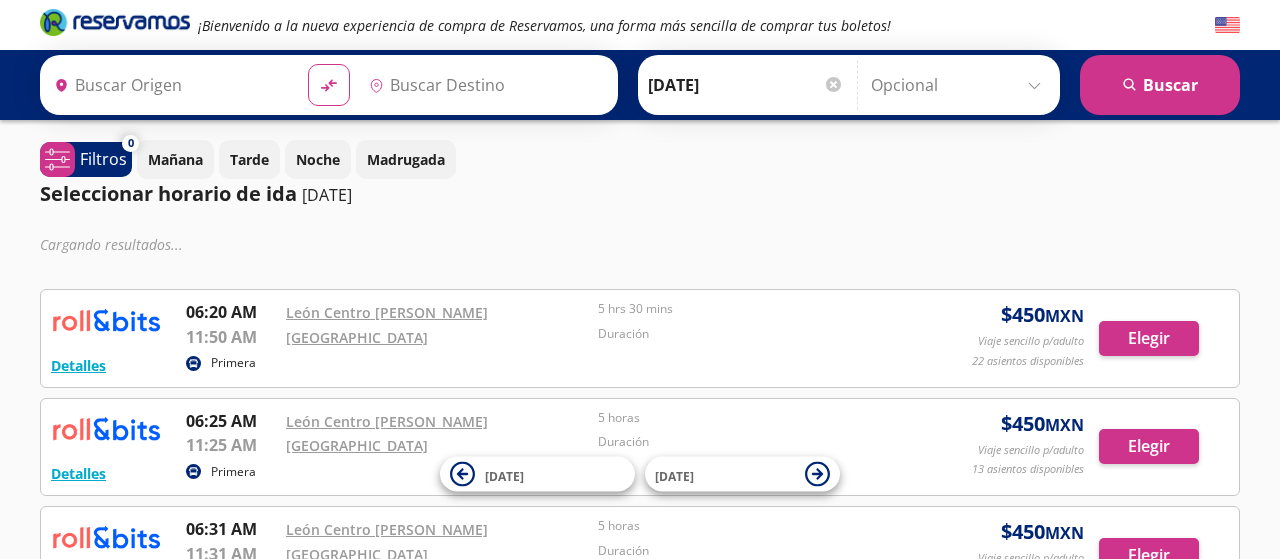 type on "[GEOGRAPHIC_DATA], [GEOGRAPHIC_DATA]" 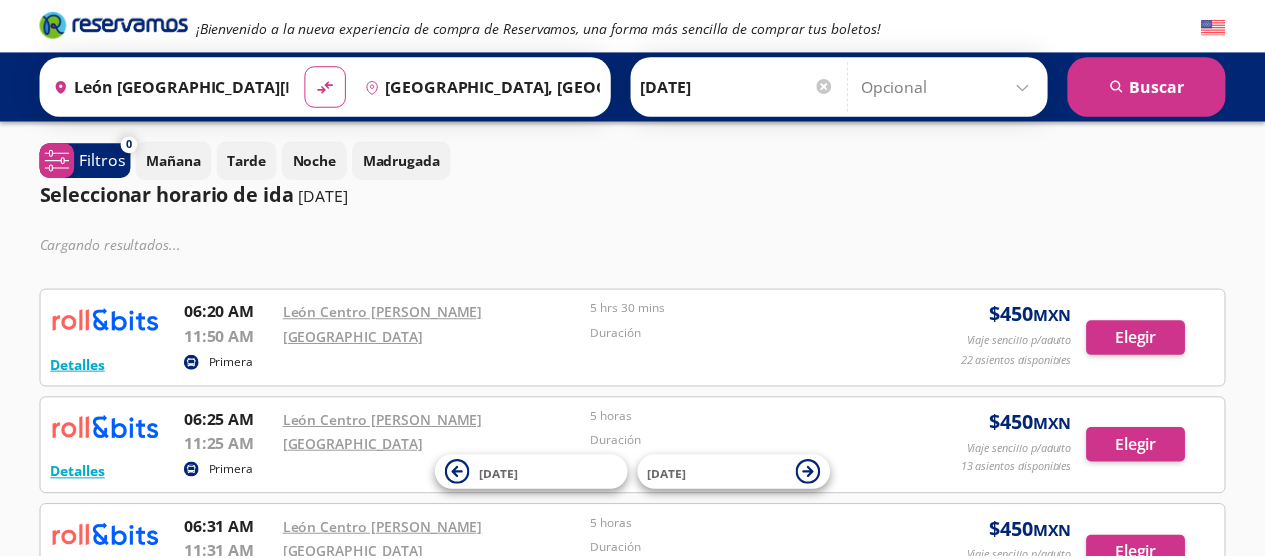 scroll, scrollTop: 0, scrollLeft: 0, axis: both 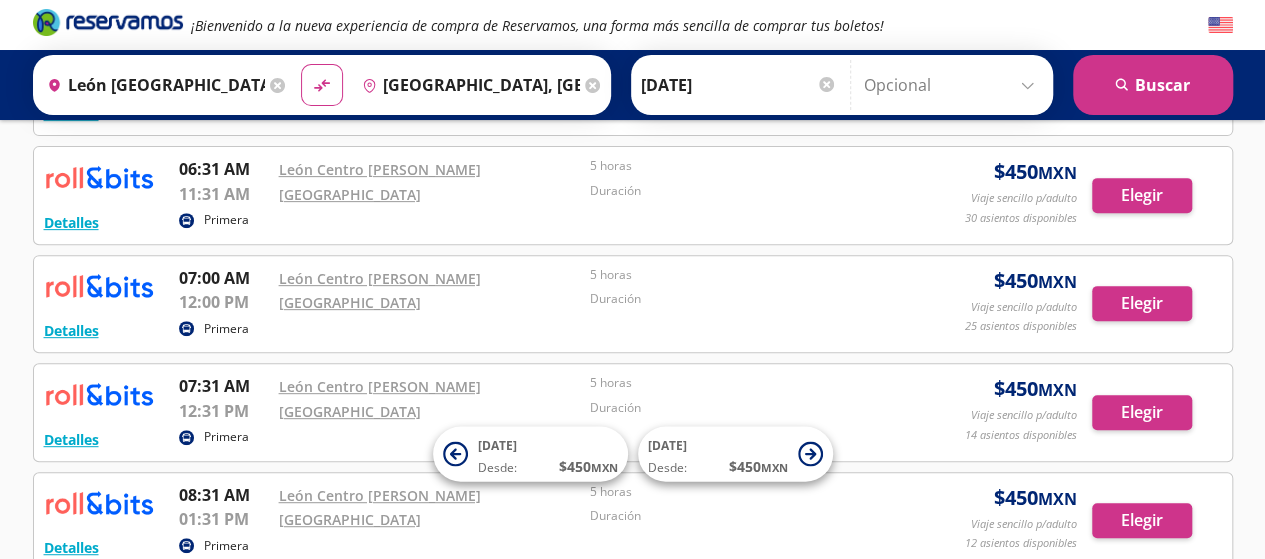click on "Duración" at bounding box center (741, 191) 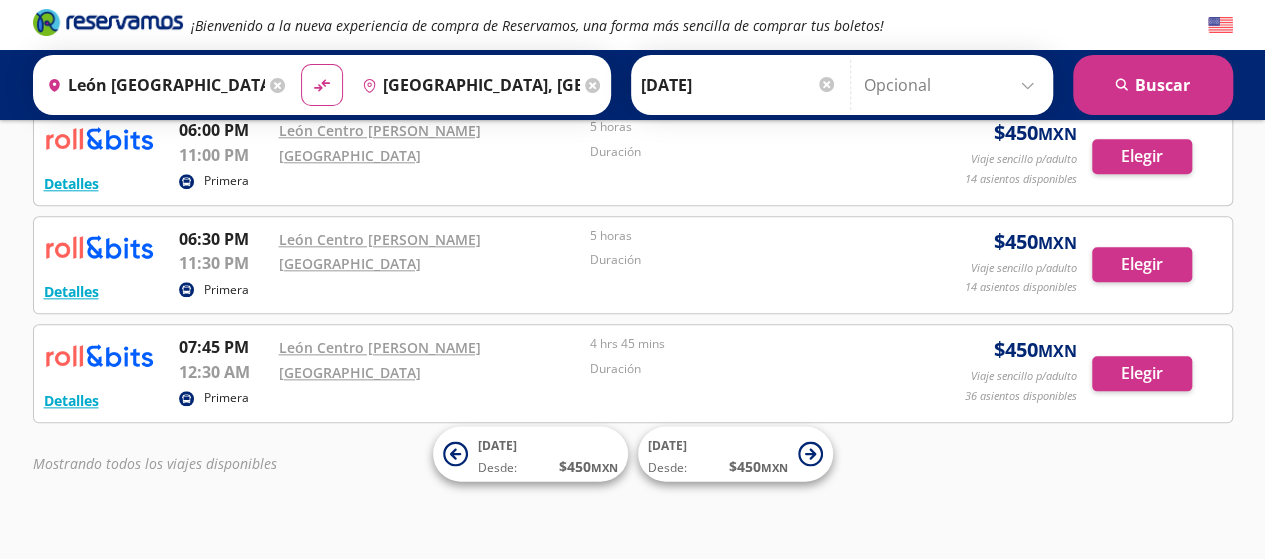 scroll, scrollTop: 1000, scrollLeft: 0, axis: vertical 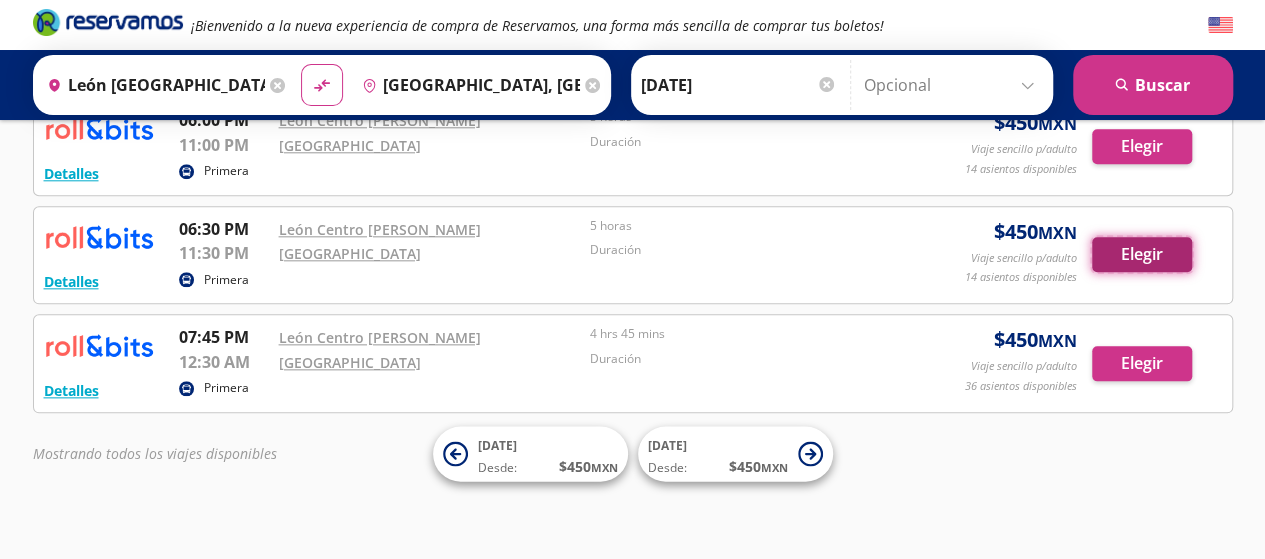 click on "Elegir" at bounding box center (1142, 254) 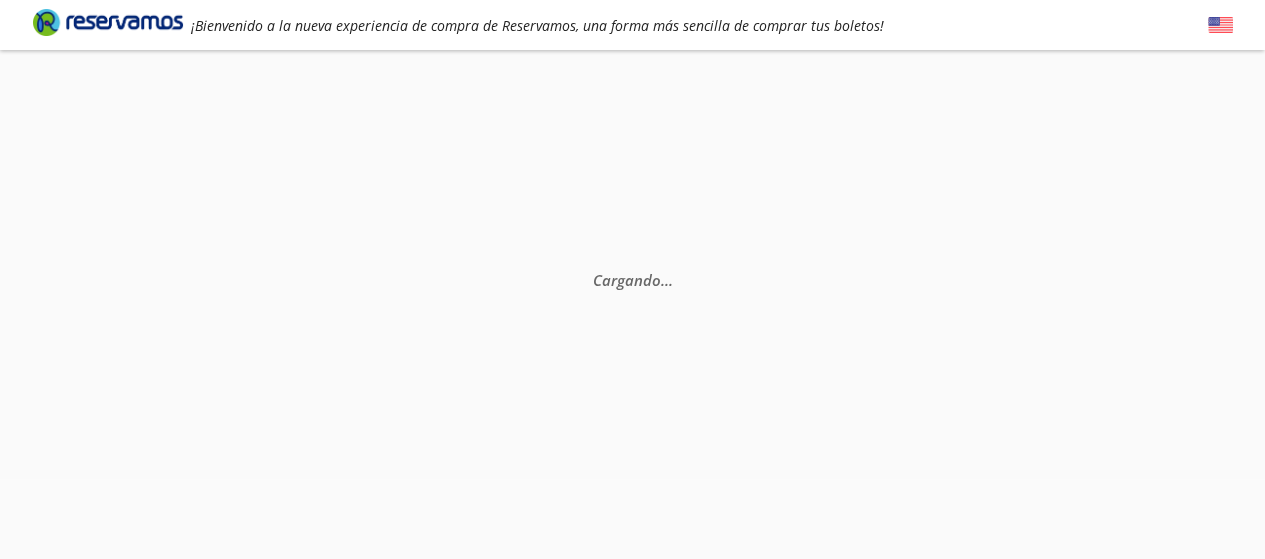 scroll, scrollTop: 0, scrollLeft: 0, axis: both 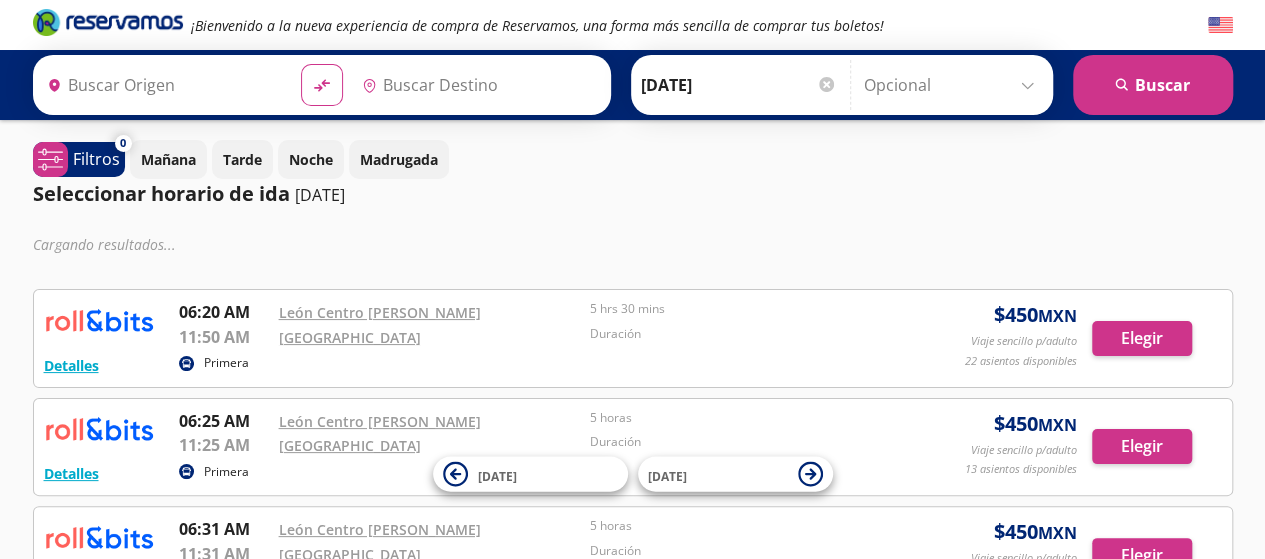 type on "[GEOGRAPHIC_DATA], [GEOGRAPHIC_DATA]" 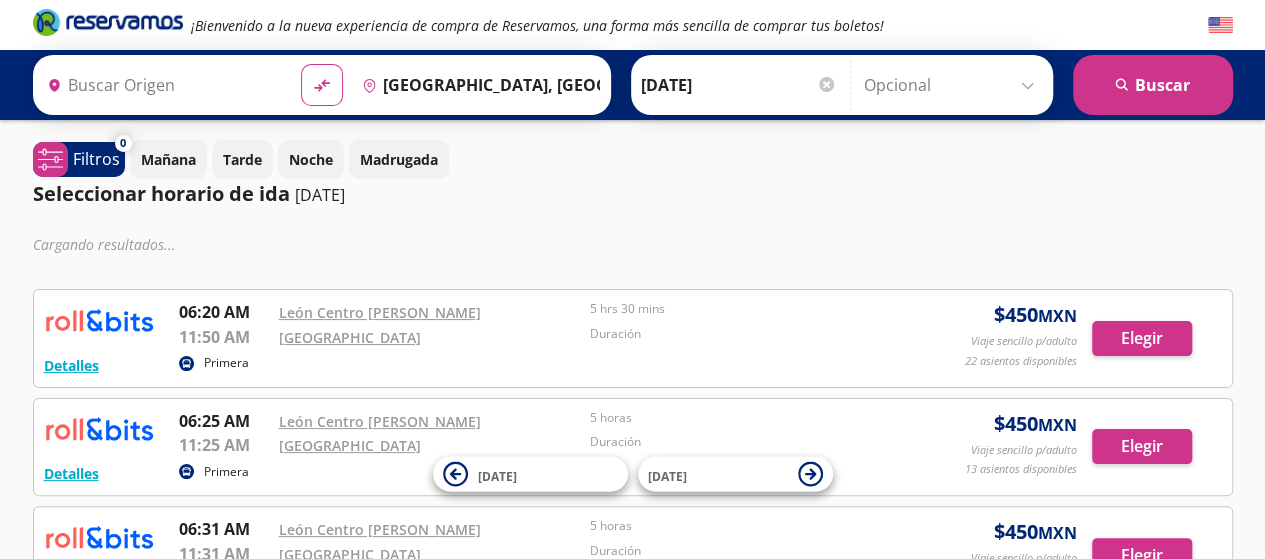 type on "León [GEOGRAPHIC_DATA][PERSON_NAME], [GEOGRAPHIC_DATA]" 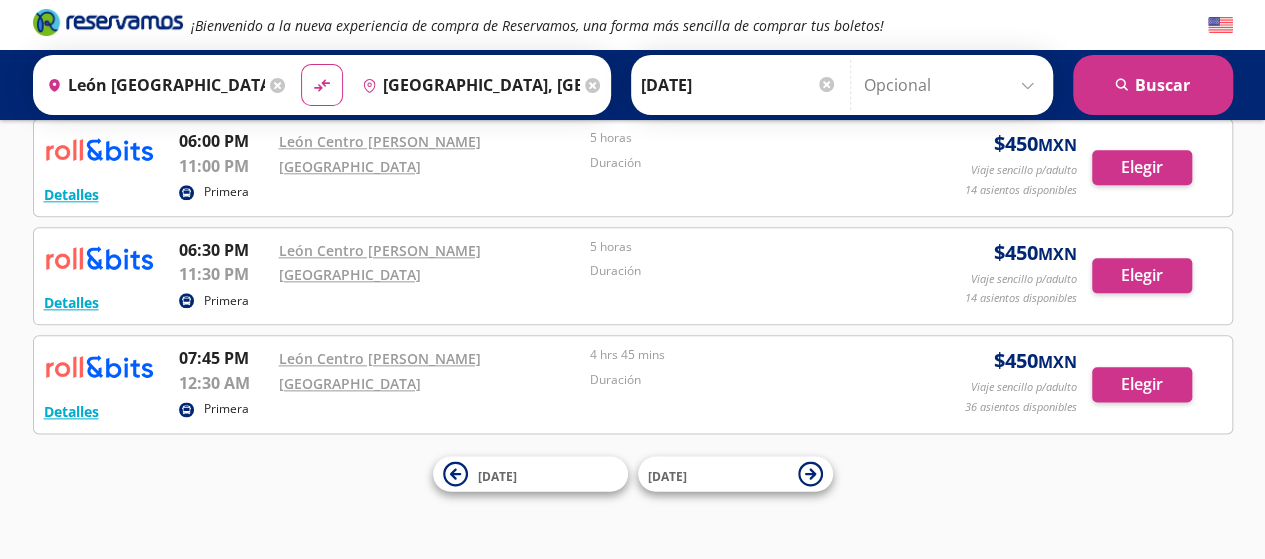 scroll, scrollTop: 1045, scrollLeft: 0, axis: vertical 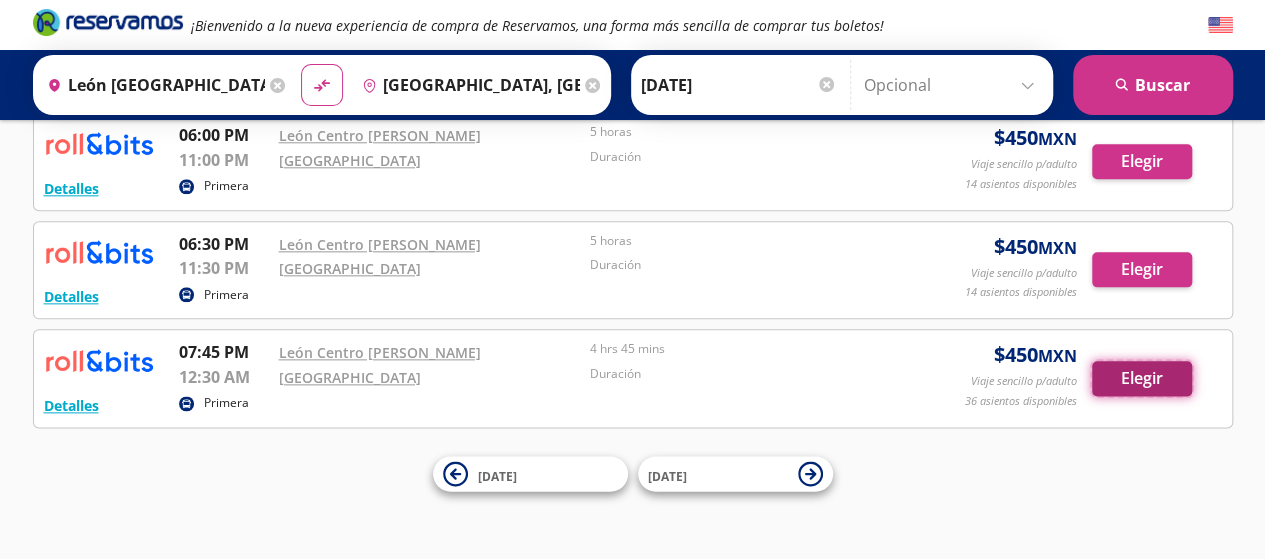 click on "Elegir" at bounding box center (1142, 378) 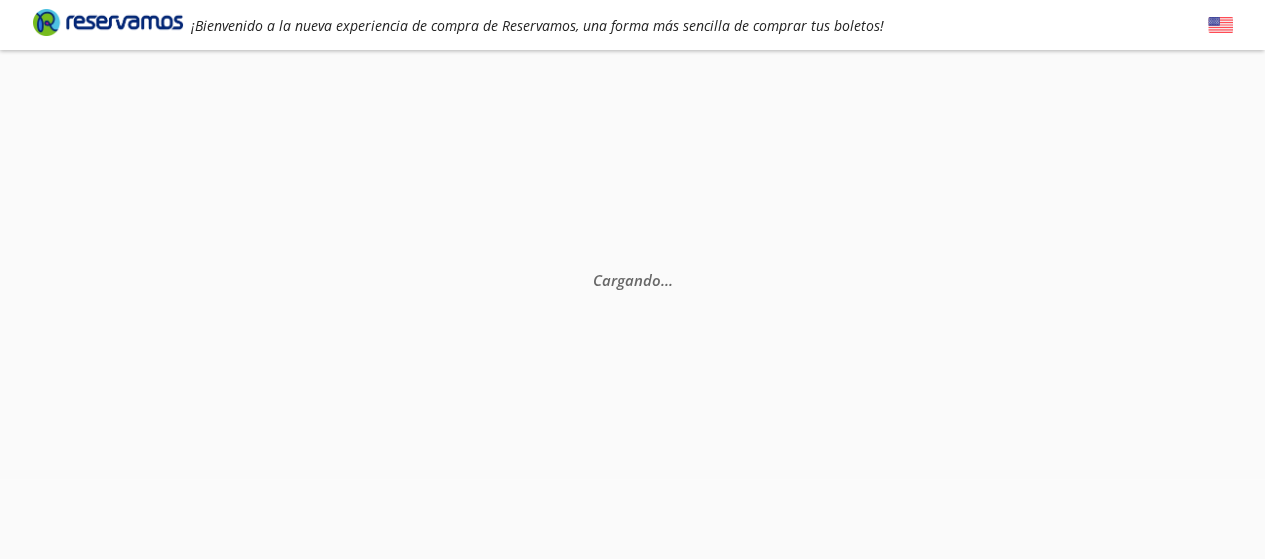 scroll, scrollTop: 0, scrollLeft: 0, axis: both 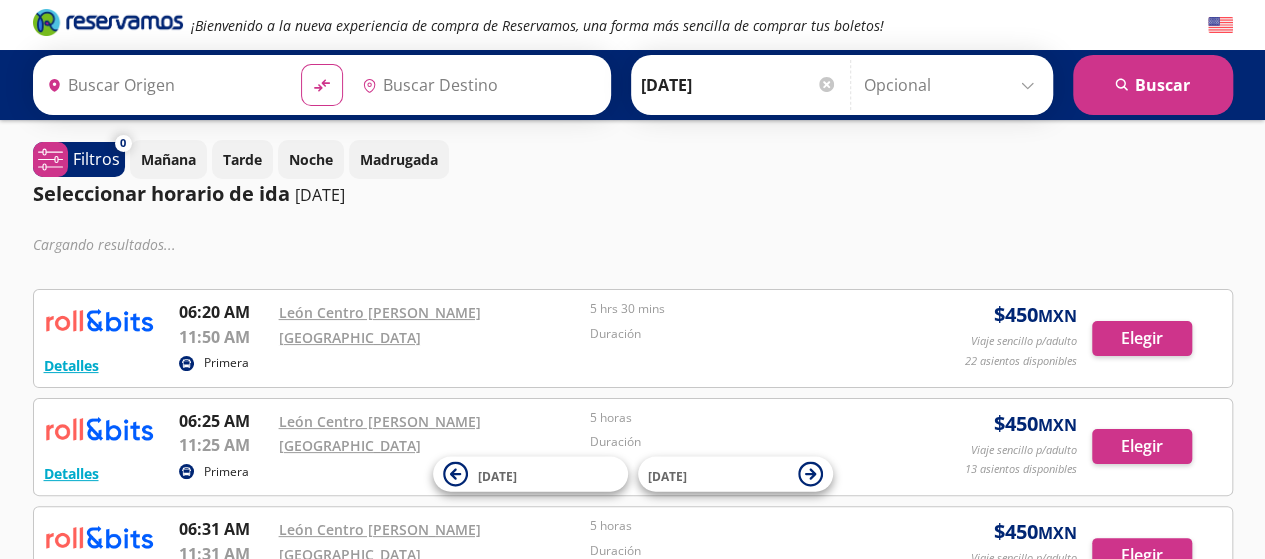 type on "León [GEOGRAPHIC_DATA][PERSON_NAME], [GEOGRAPHIC_DATA]" 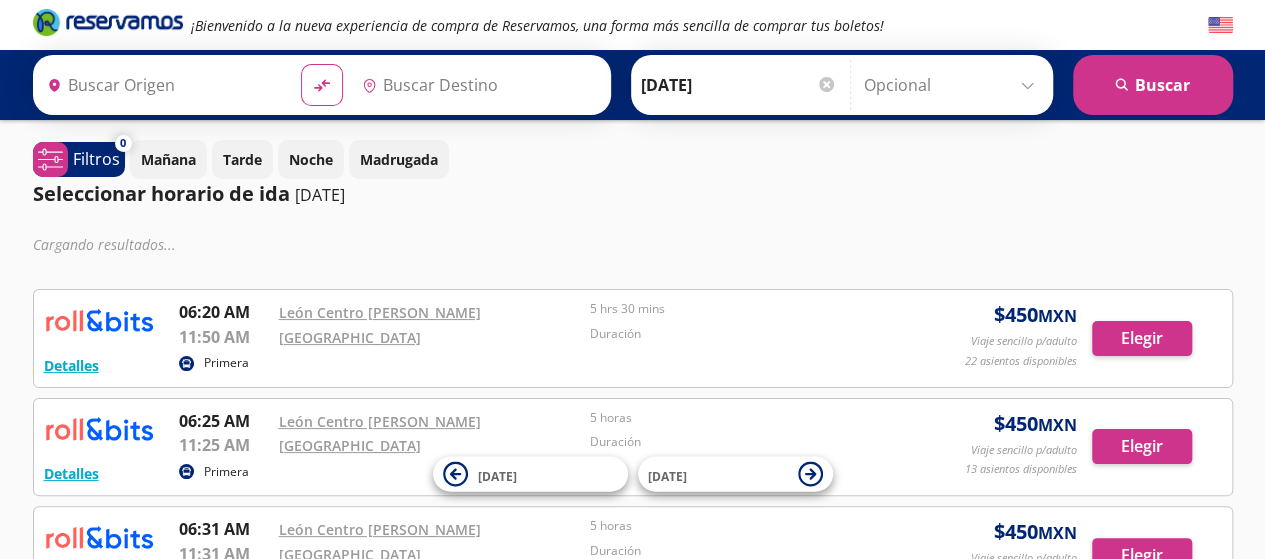 type on "[GEOGRAPHIC_DATA], [GEOGRAPHIC_DATA]" 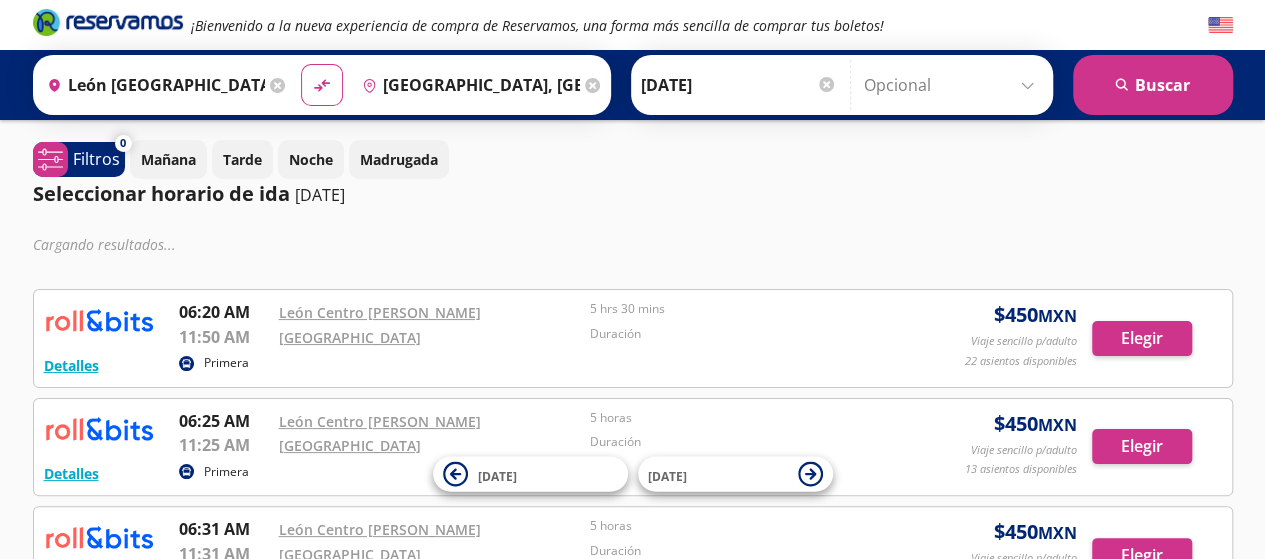 click on "[DATE]" at bounding box center [739, 85] 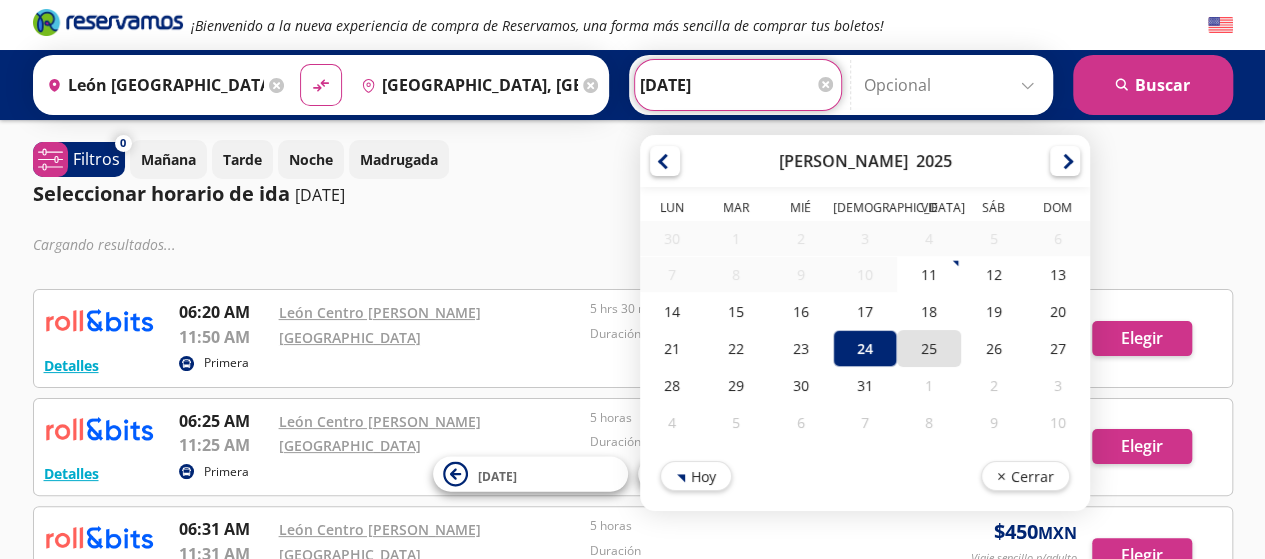 click on "25" at bounding box center [929, 348] 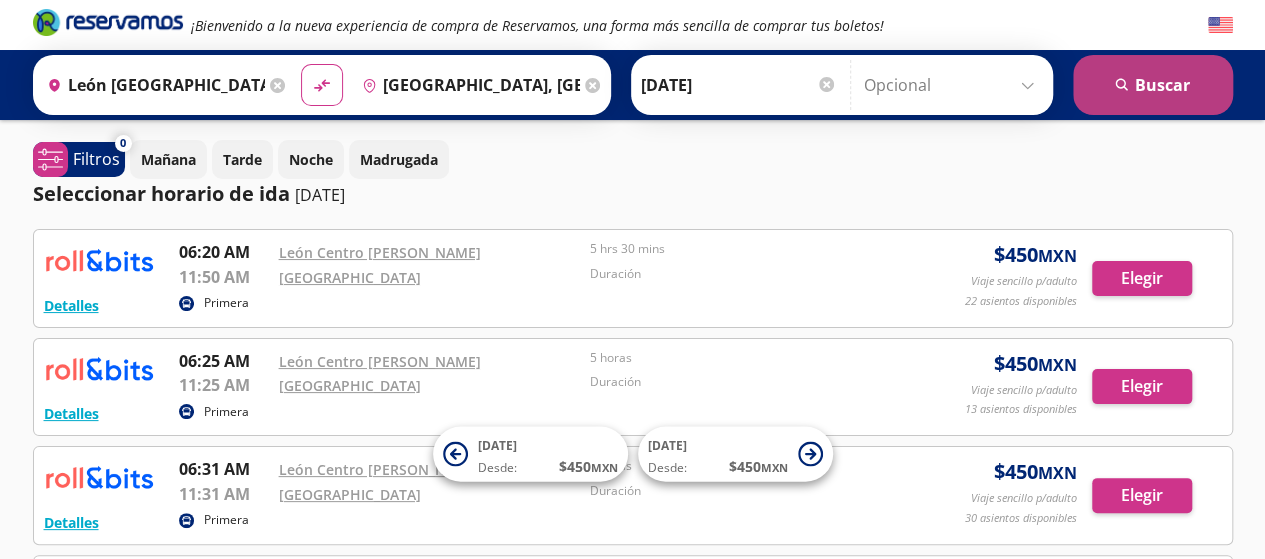 click on "search
[GEOGRAPHIC_DATA]" at bounding box center [1153, 85] 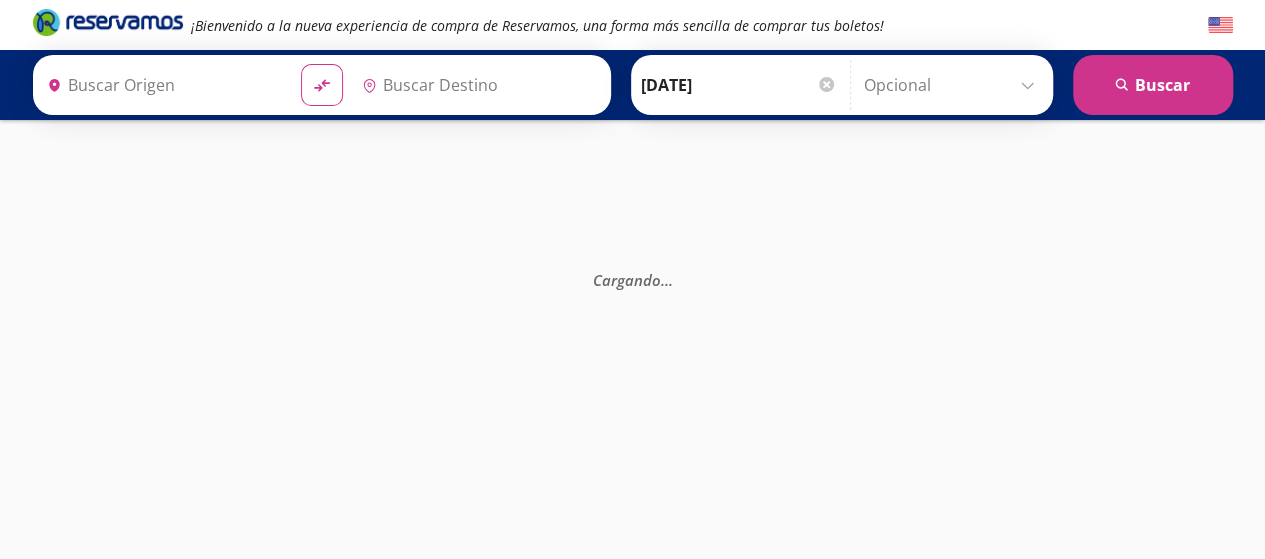 type on "[GEOGRAPHIC_DATA], [GEOGRAPHIC_DATA]" 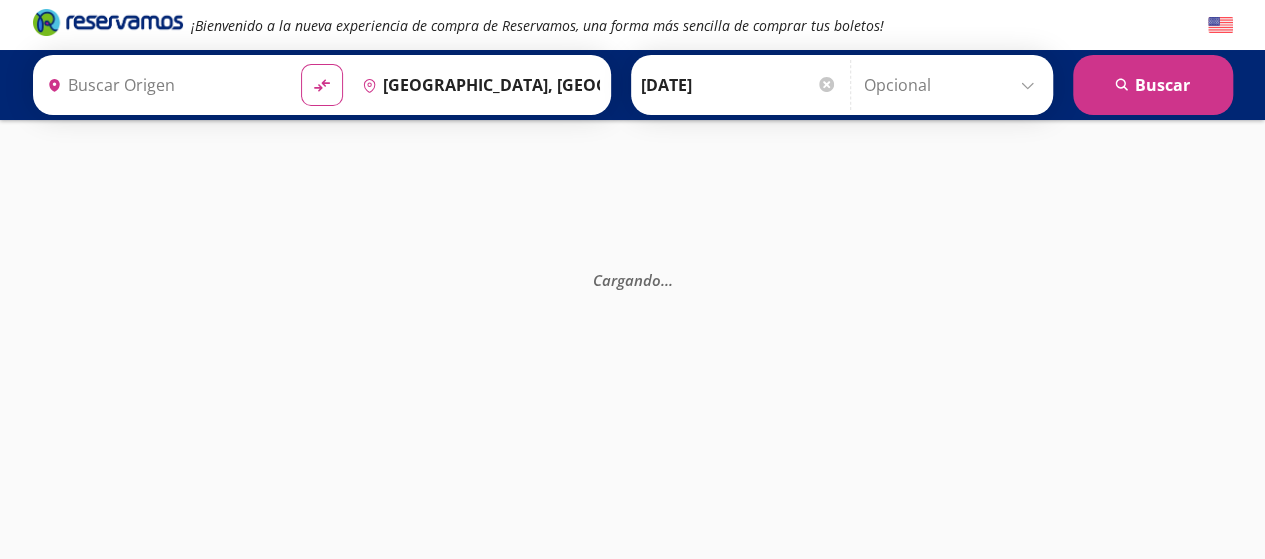 type on "León [GEOGRAPHIC_DATA][PERSON_NAME], [GEOGRAPHIC_DATA]" 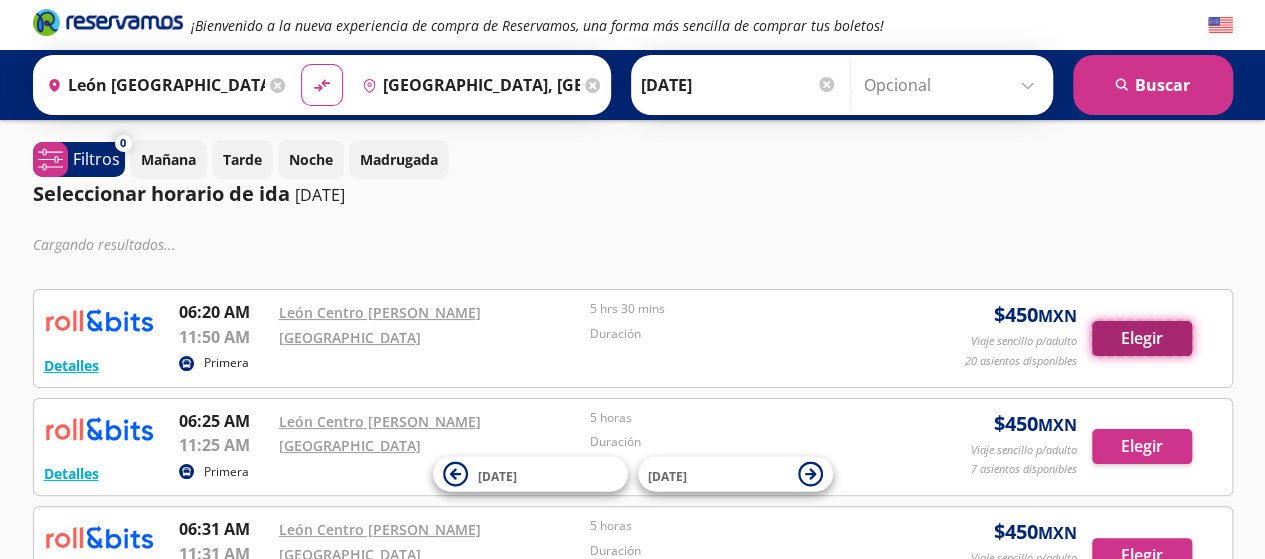 click on "Elegir" at bounding box center [1142, 338] 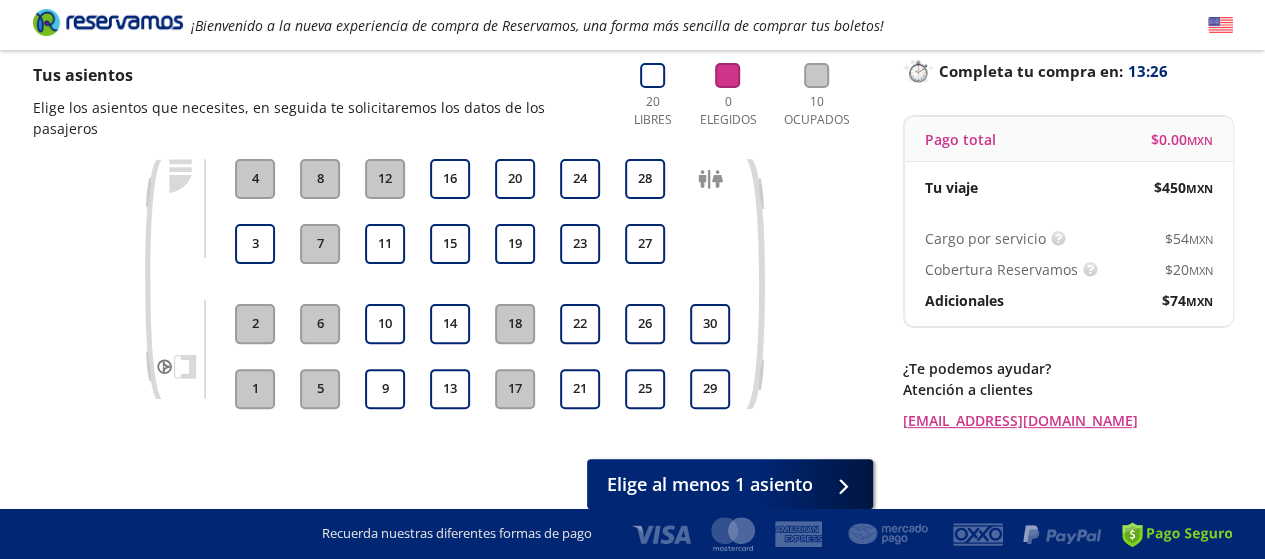 scroll, scrollTop: 200, scrollLeft: 0, axis: vertical 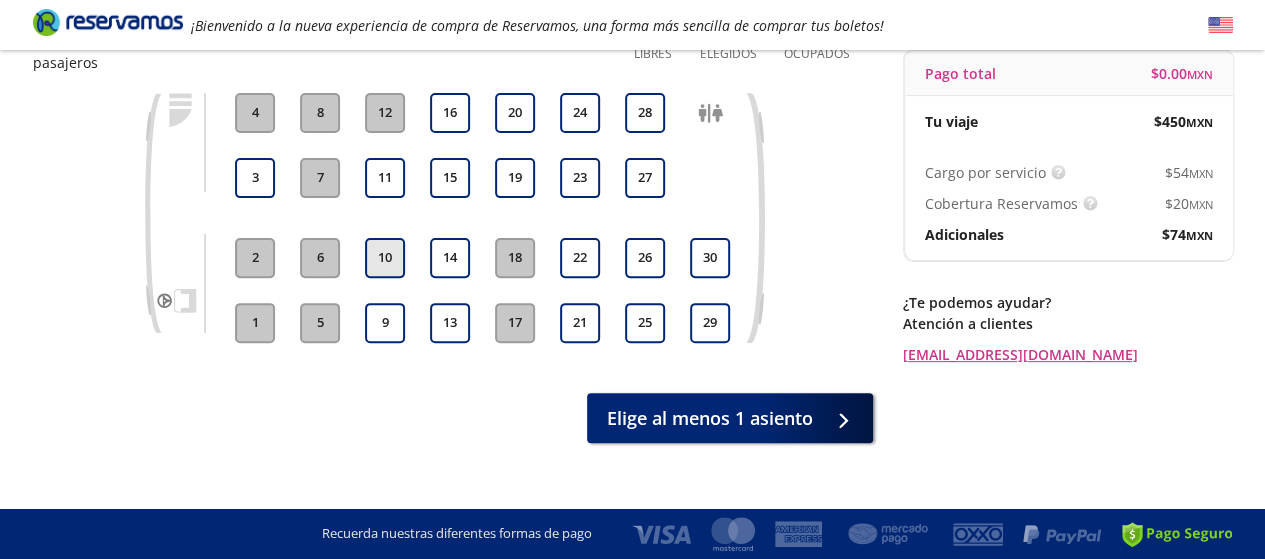 click on "10" at bounding box center [385, 258] 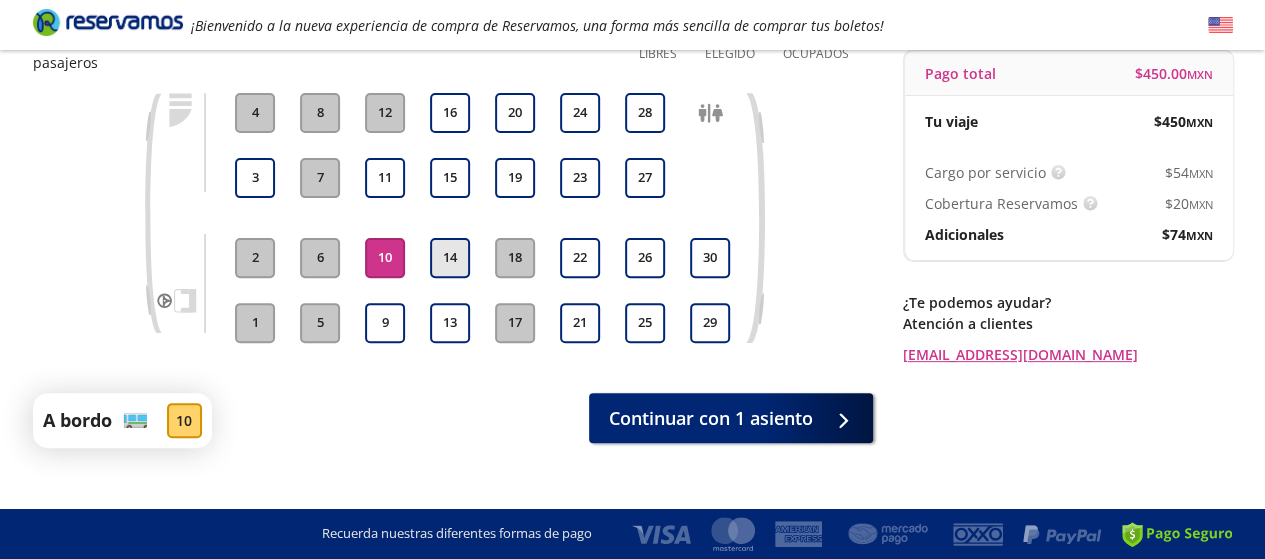 click on "14" at bounding box center [450, 258] 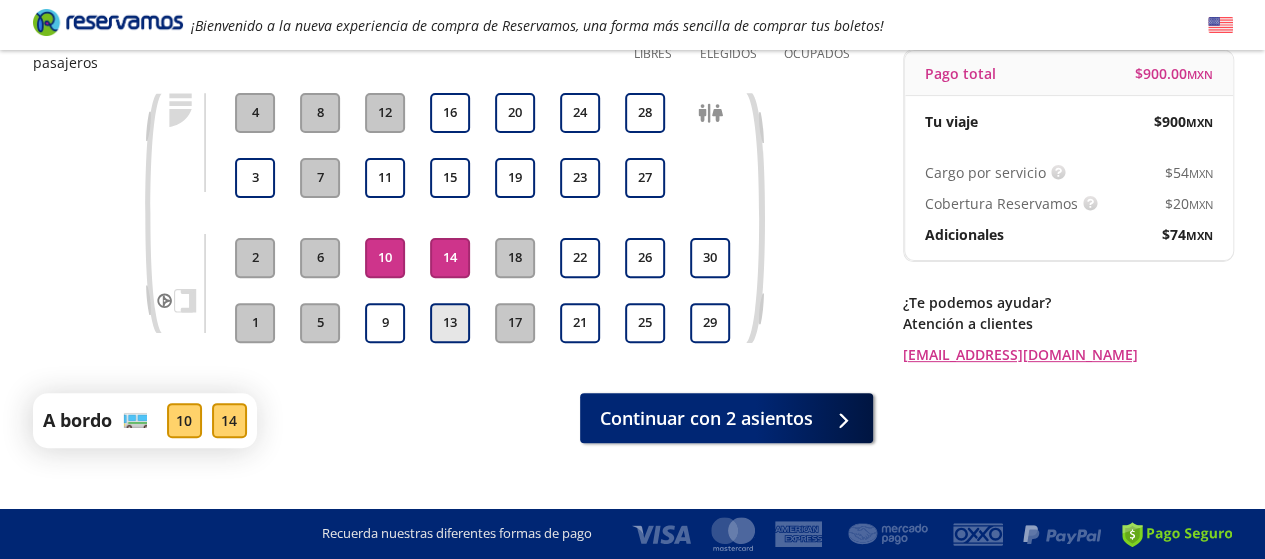 click on "13" at bounding box center (450, 323) 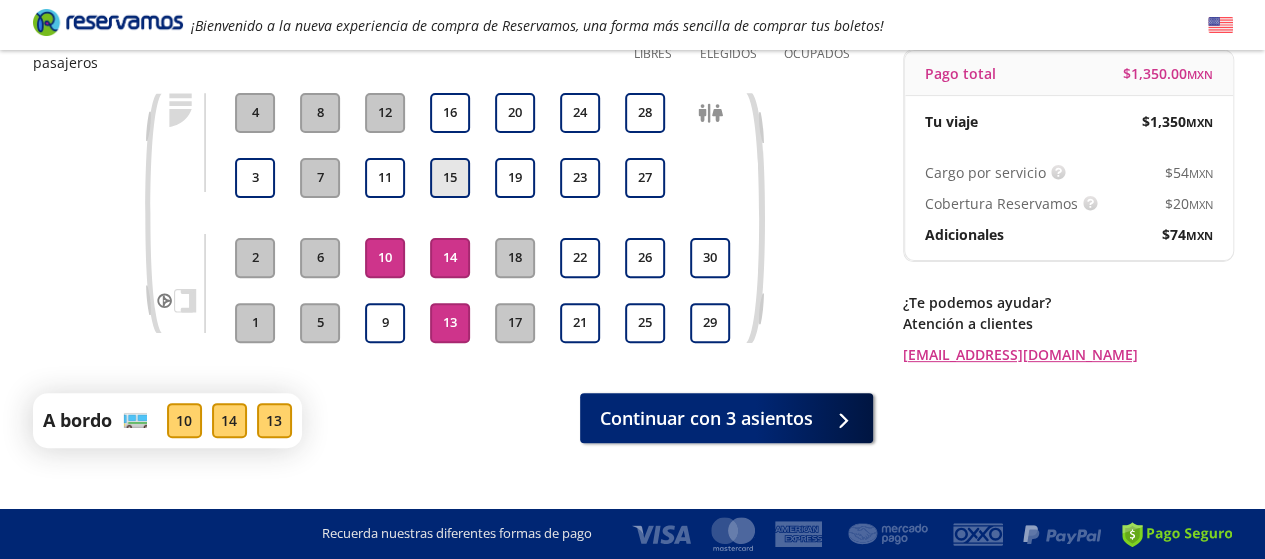 click on "15" at bounding box center [450, 178] 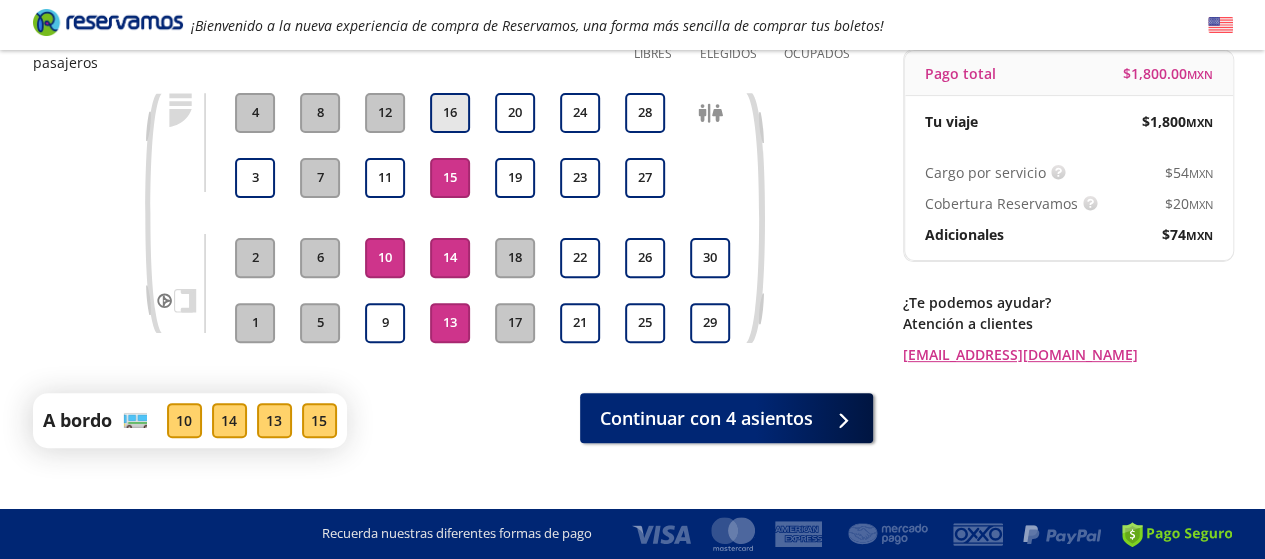 click on "16" at bounding box center (450, 113) 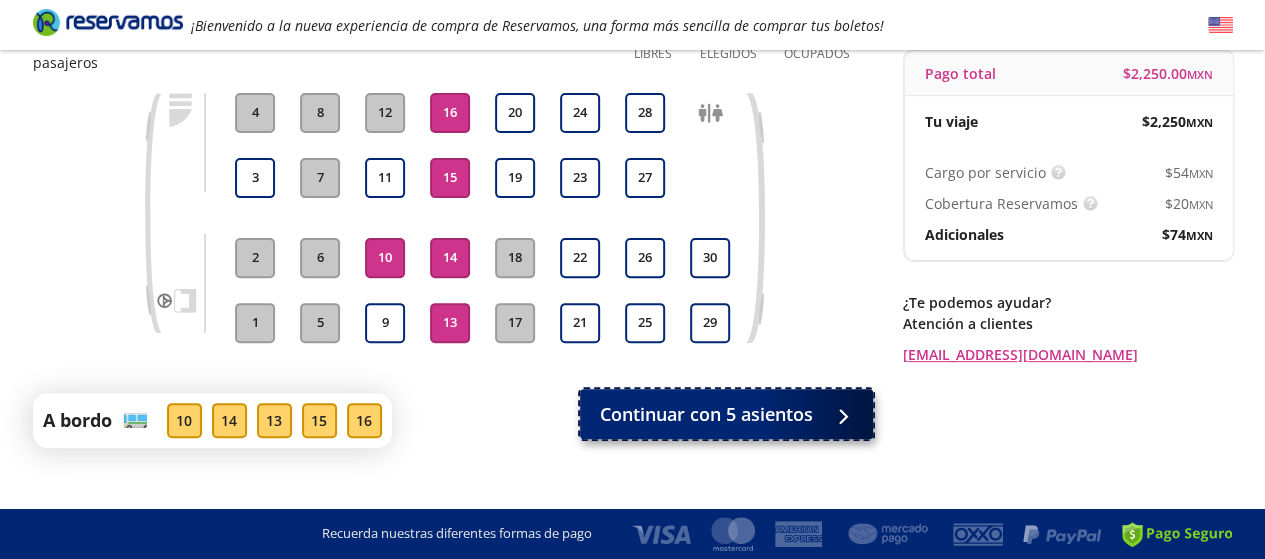 click on "Continuar con 5 asientos" at bounding box center [706, 414] 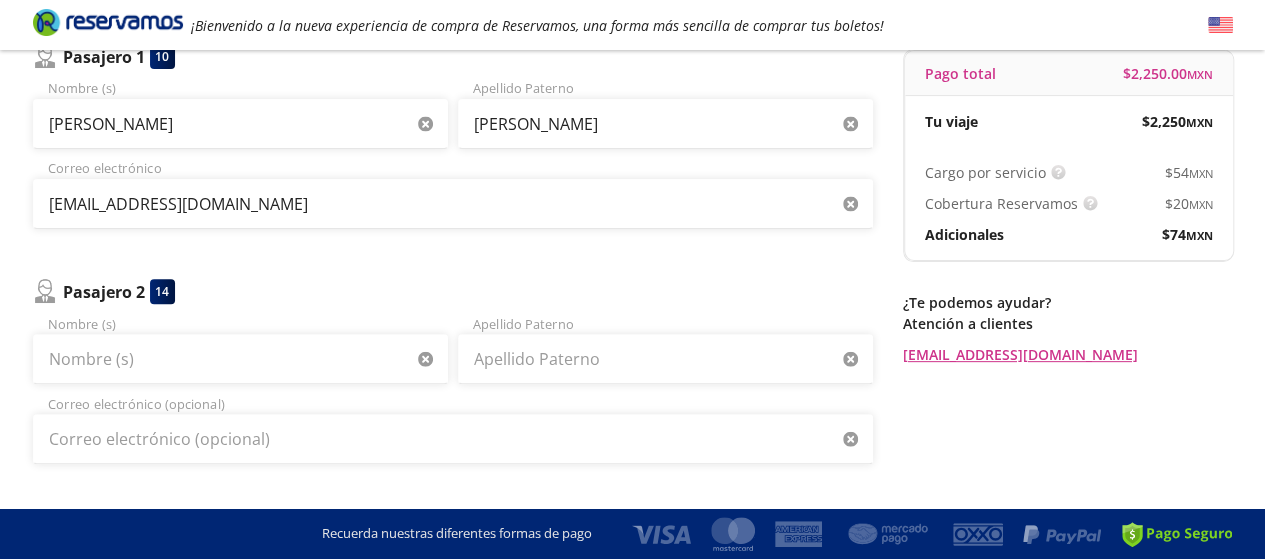 scroll, scrollTop: 0, scrollLeft: 0, axis: both 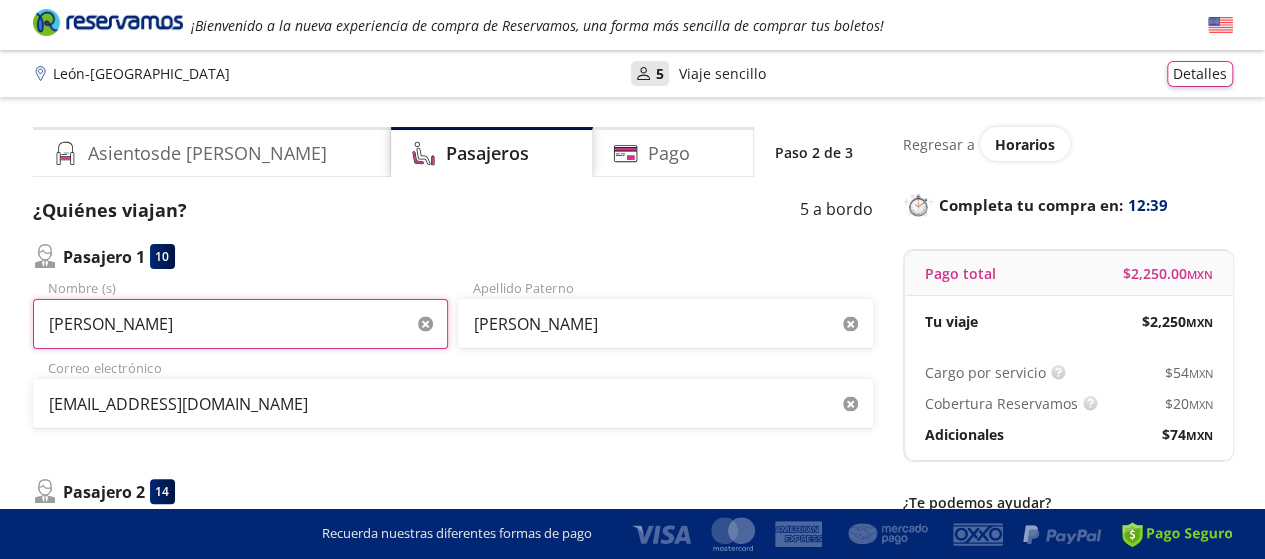 click on "[PERSON_NAME]" at bounding box center [240, 324] 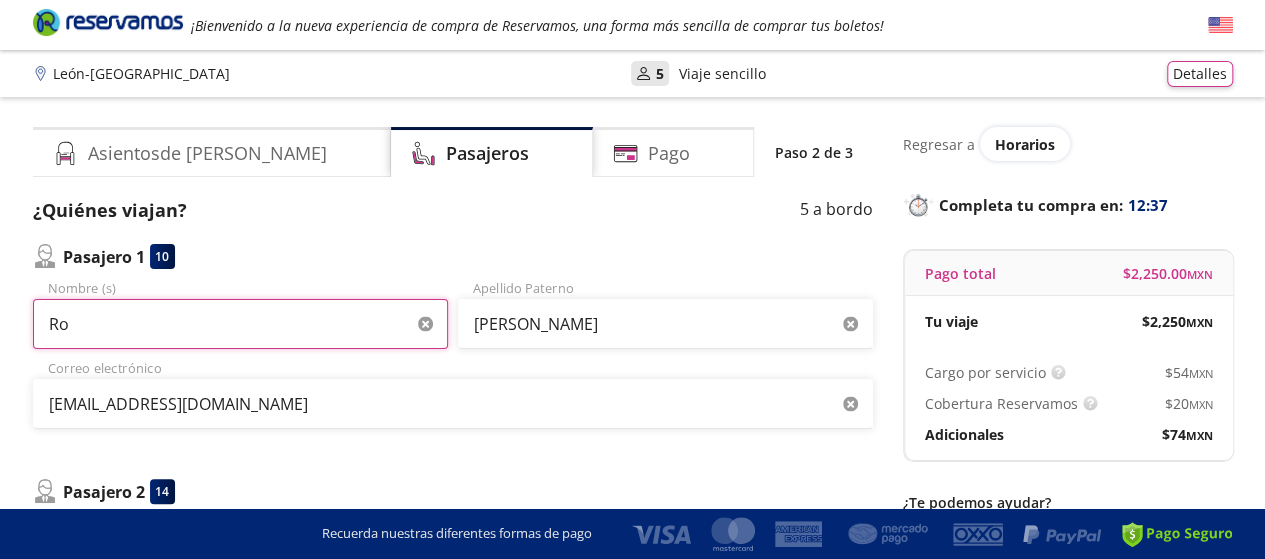 type on "R" 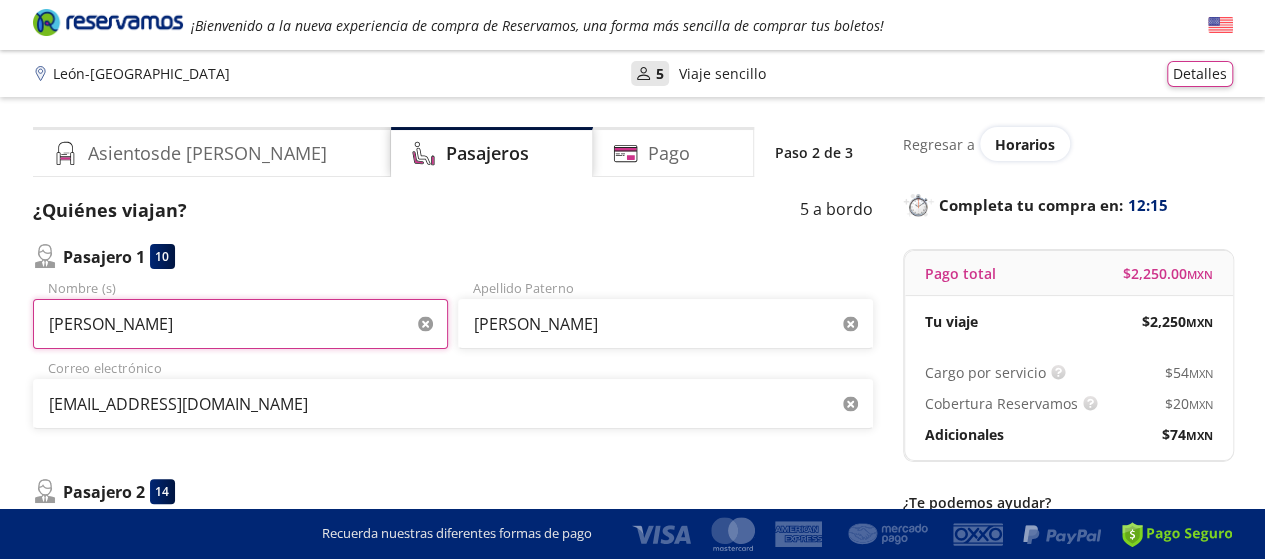 type on "[PERSON_NAME]" 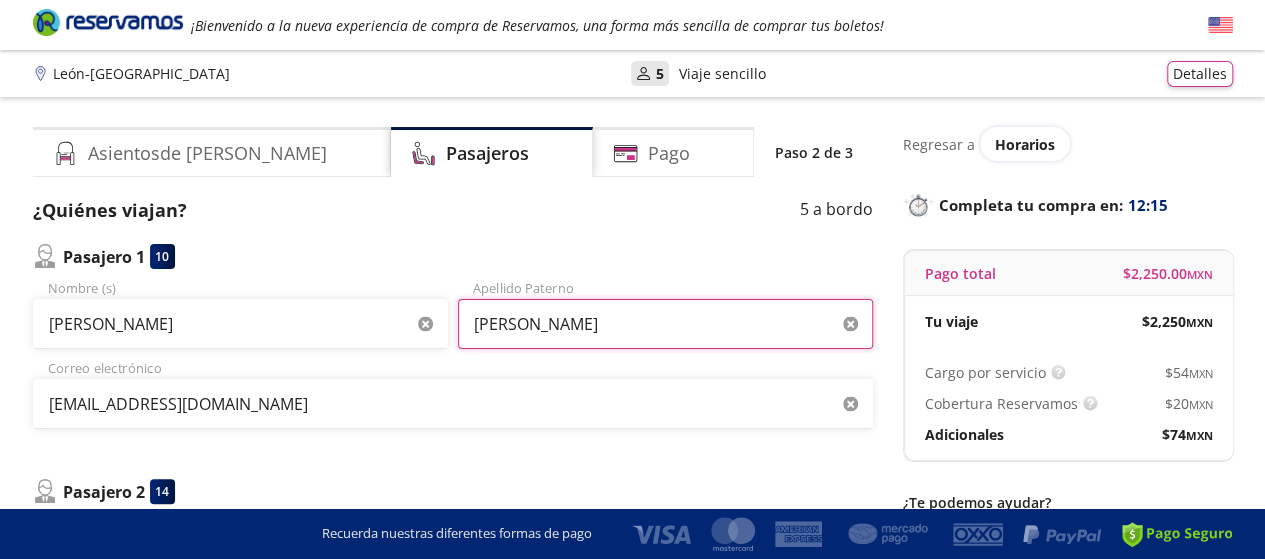click on "[PERSON_NAME]" at bounding box center [665, 324] 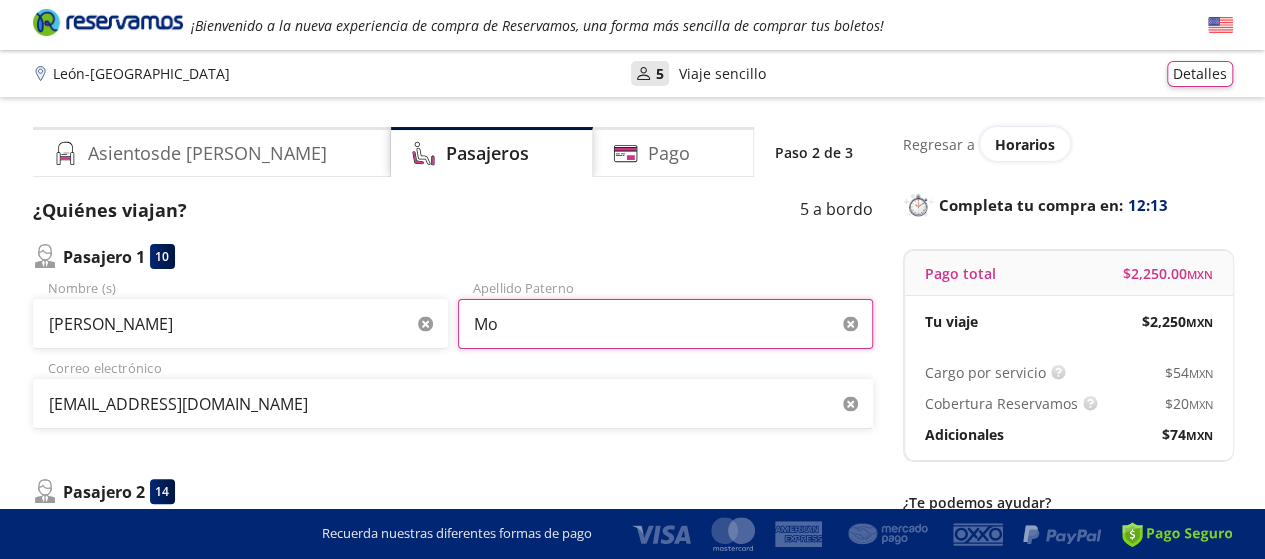 type on "M" 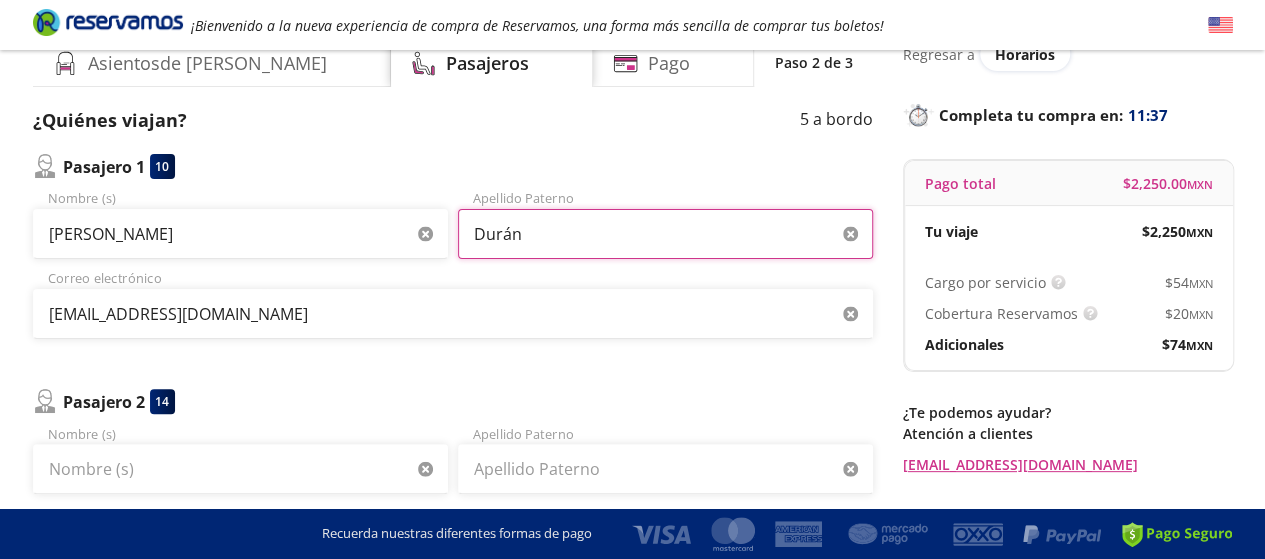 scroll, scrollTop: 100, scrollLeft: 0, axis: vertical 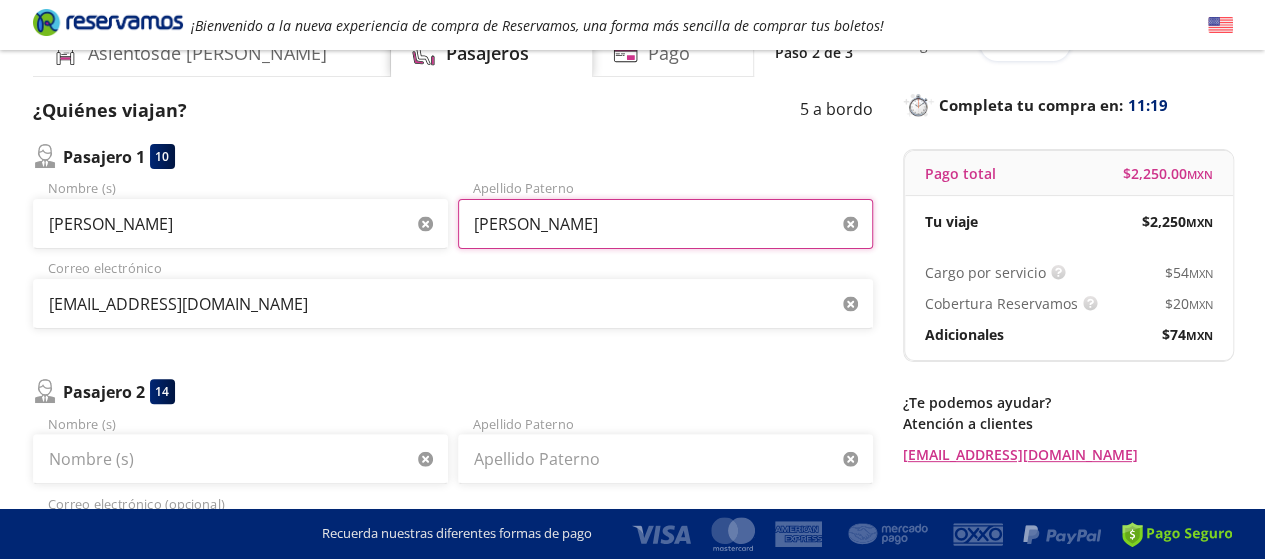type on "[PERSON_NAME]" 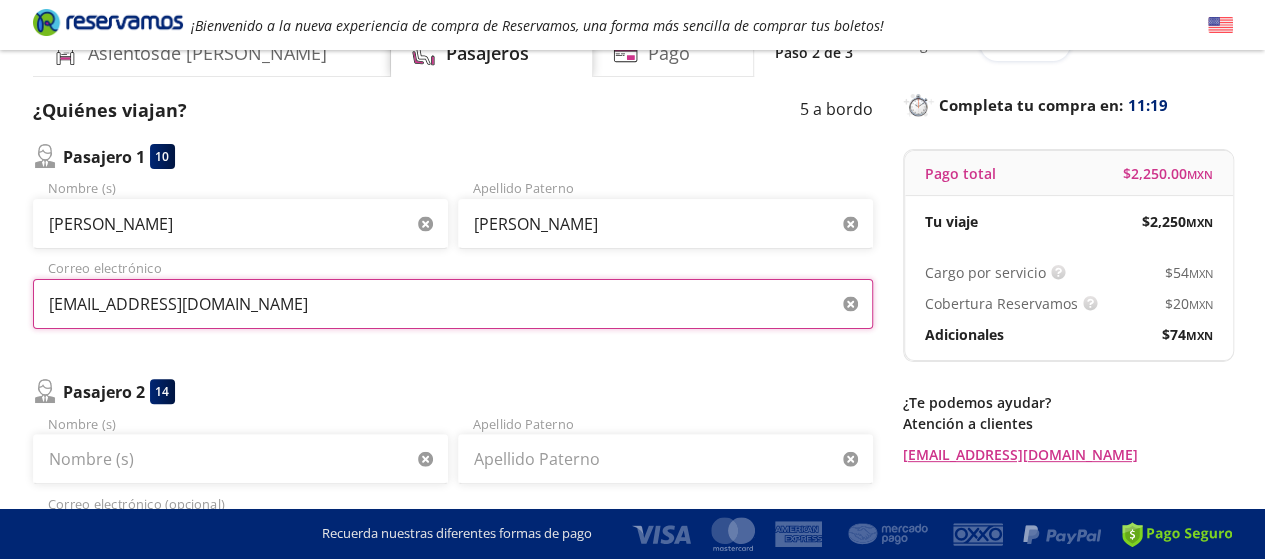 click on "[EMAIL_ADDRESS][DOMAIN_NAME]" at bounding box center (453, 304) 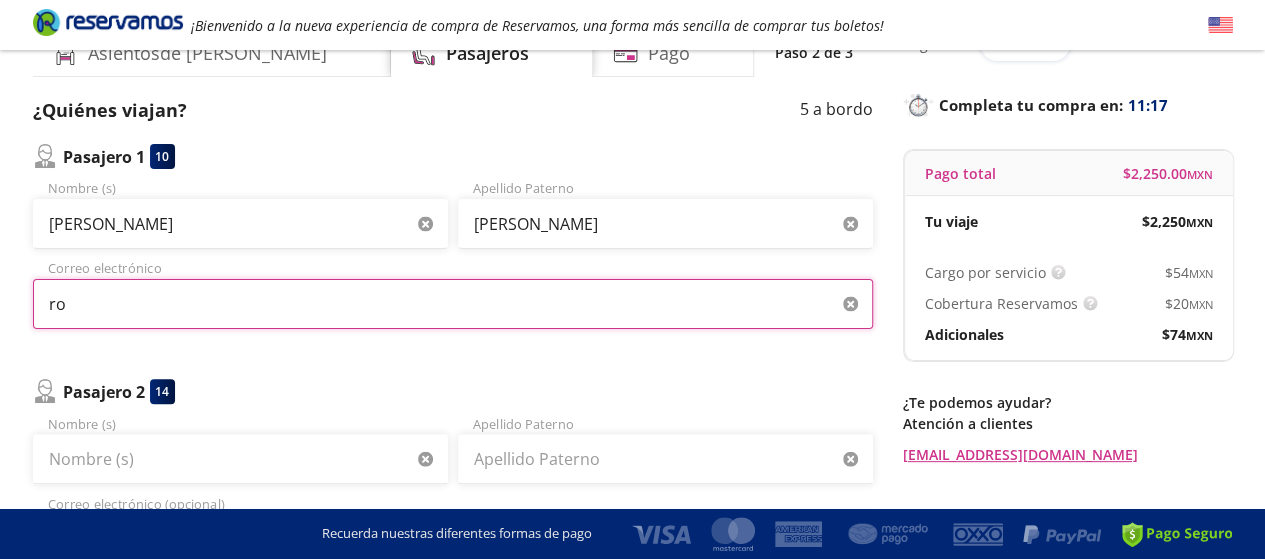type on "r" 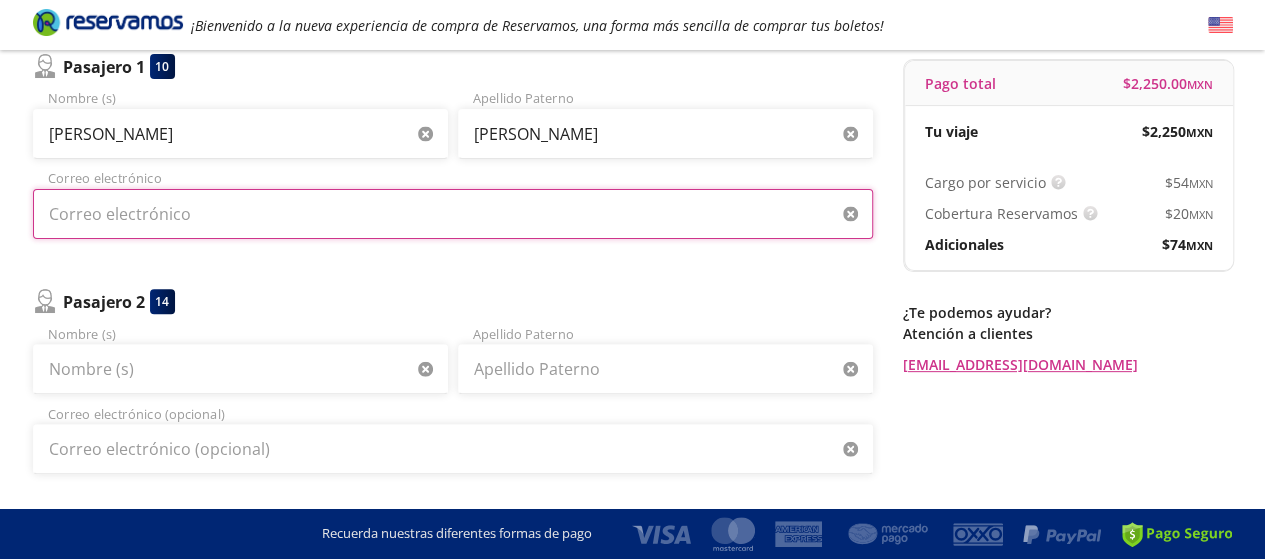 scroll, scrollTop: 200, scrollLeft: 0, axis: vertical 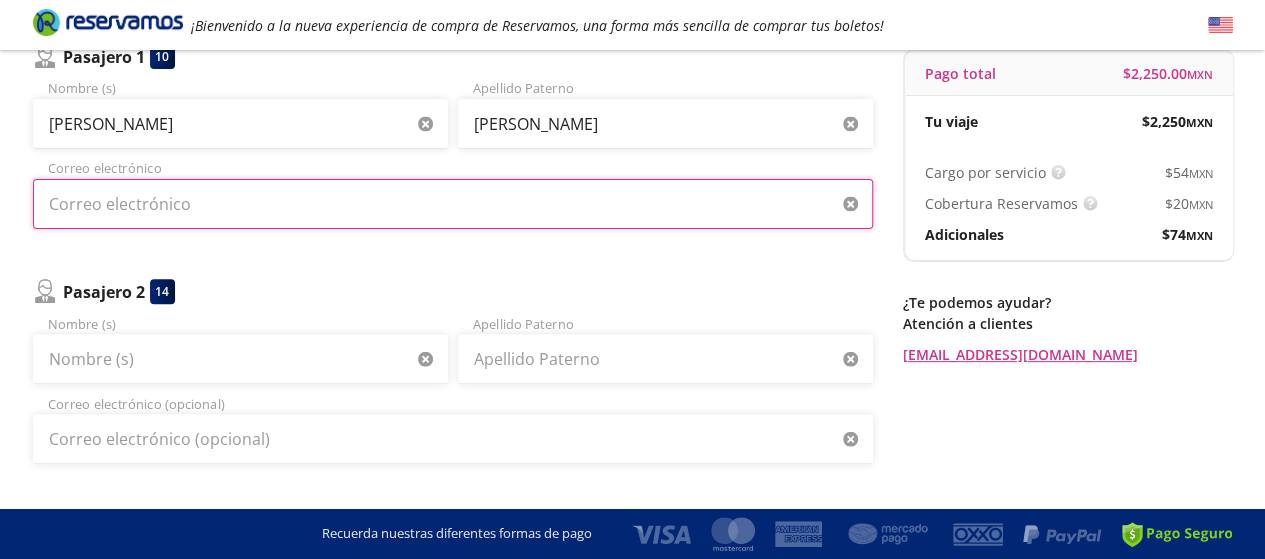 type 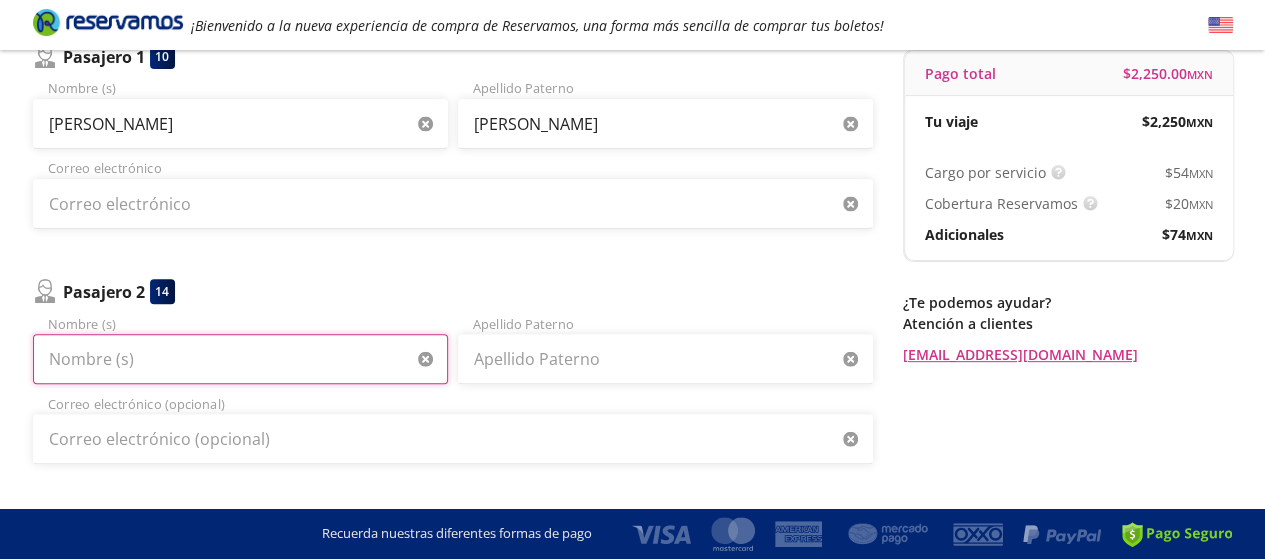 click on "Nombre (s)" at bounding box center (240, 359) 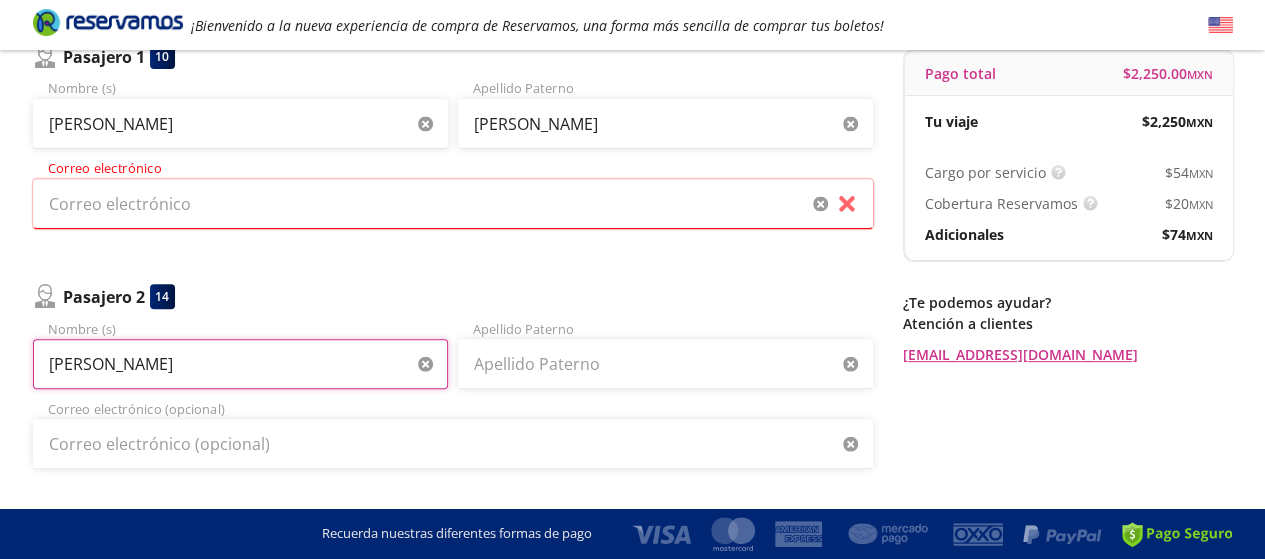 type on "[PERSON_NAME]" 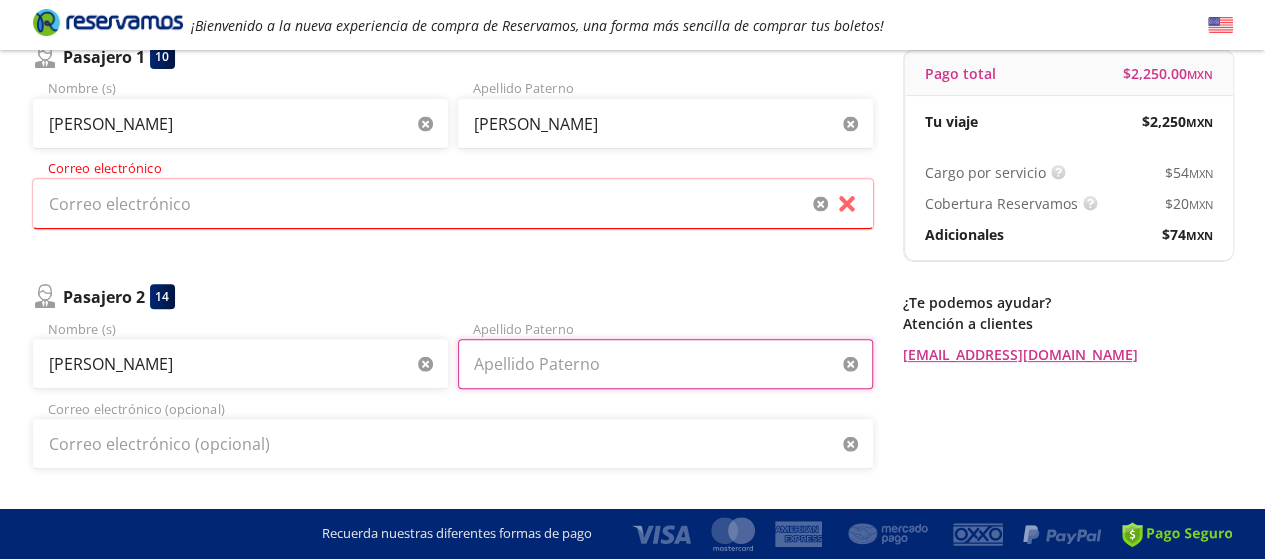 click on "Apellido Paterno" at bounding box center (665, 364) 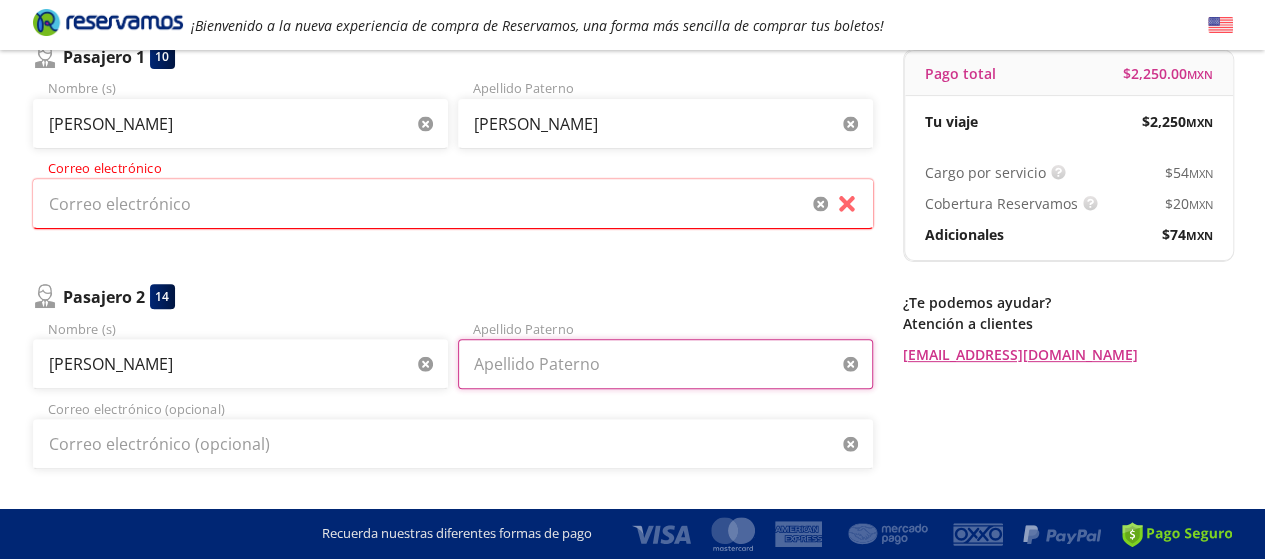 type on "M" 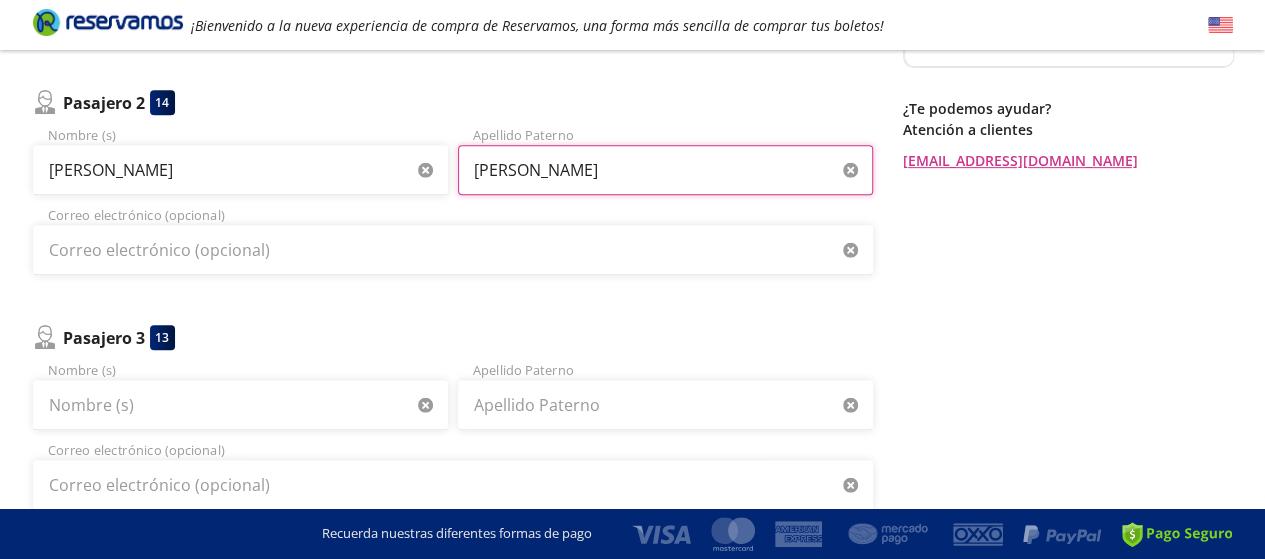 scroll, scrollTop: 400, scrollLeft: 0, axis: vertical 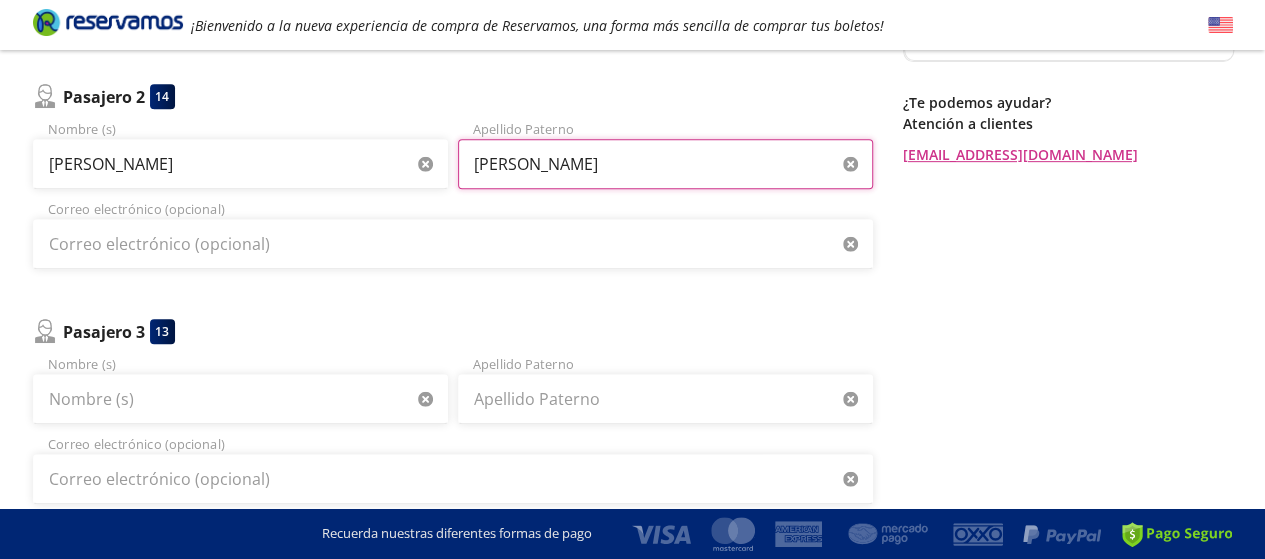 type on "[PERSON_NAME]" 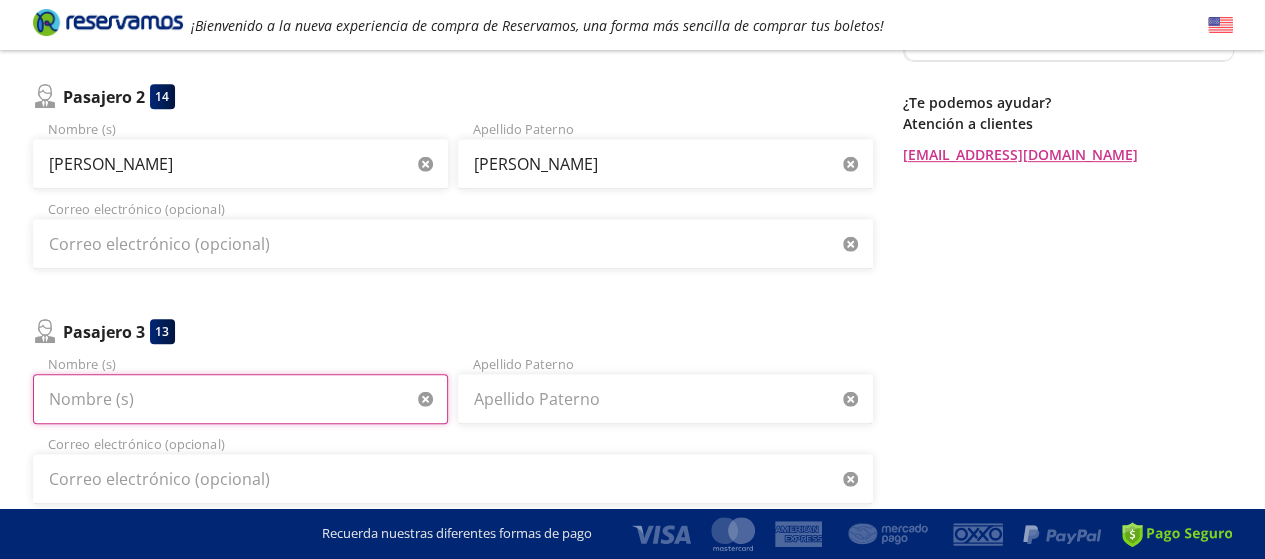 click on "Nombre (s)" at bounding box center (240, 399) 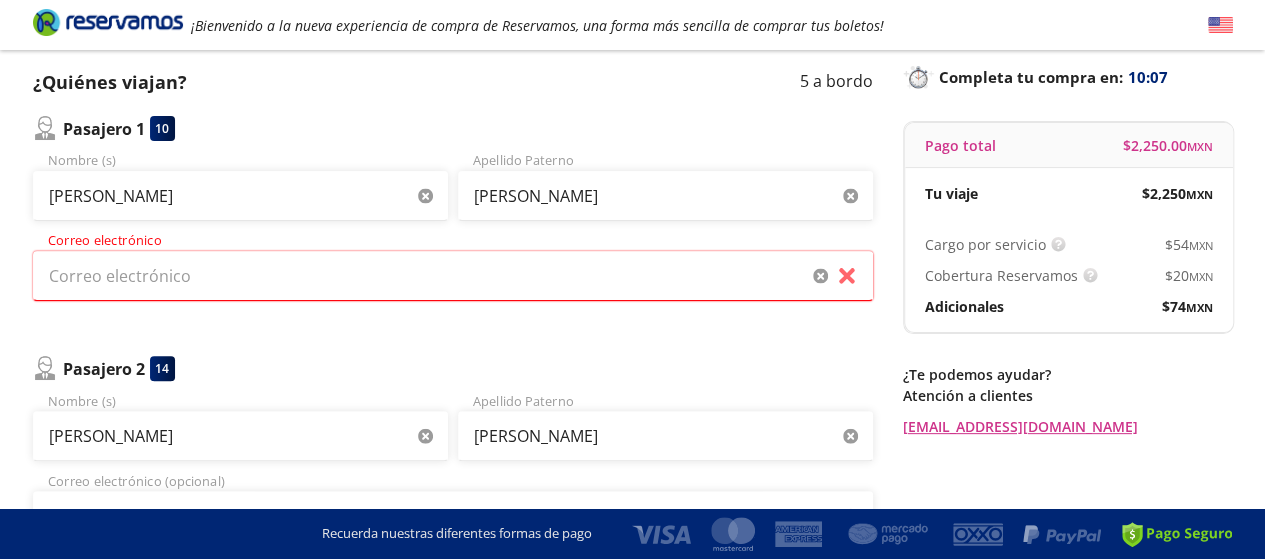 scroll, scrollTop: 100, scrollLeft: 0, axis: vertical 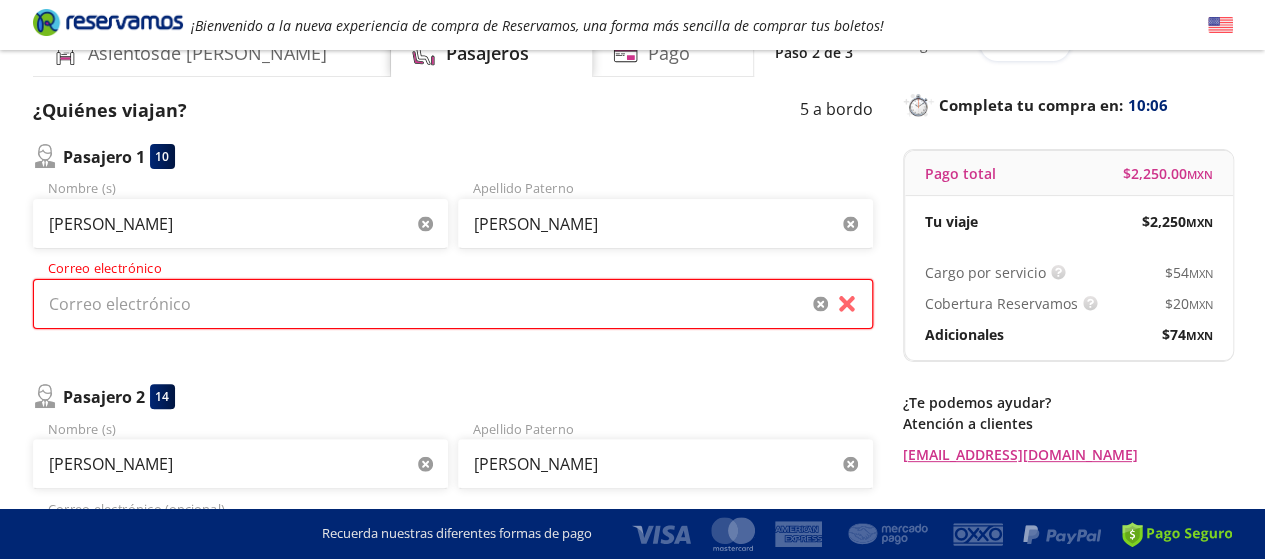 click on "Correo electrónico" at bounding box center (453, 304) 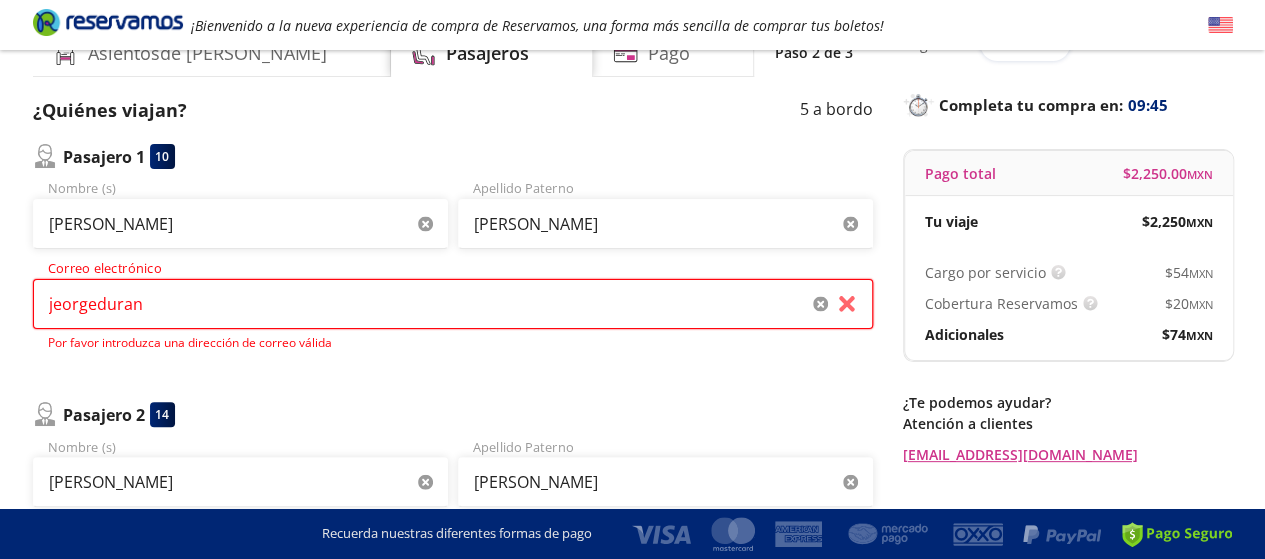 click on "jeorgeduran" at bounding box center [453, 304] 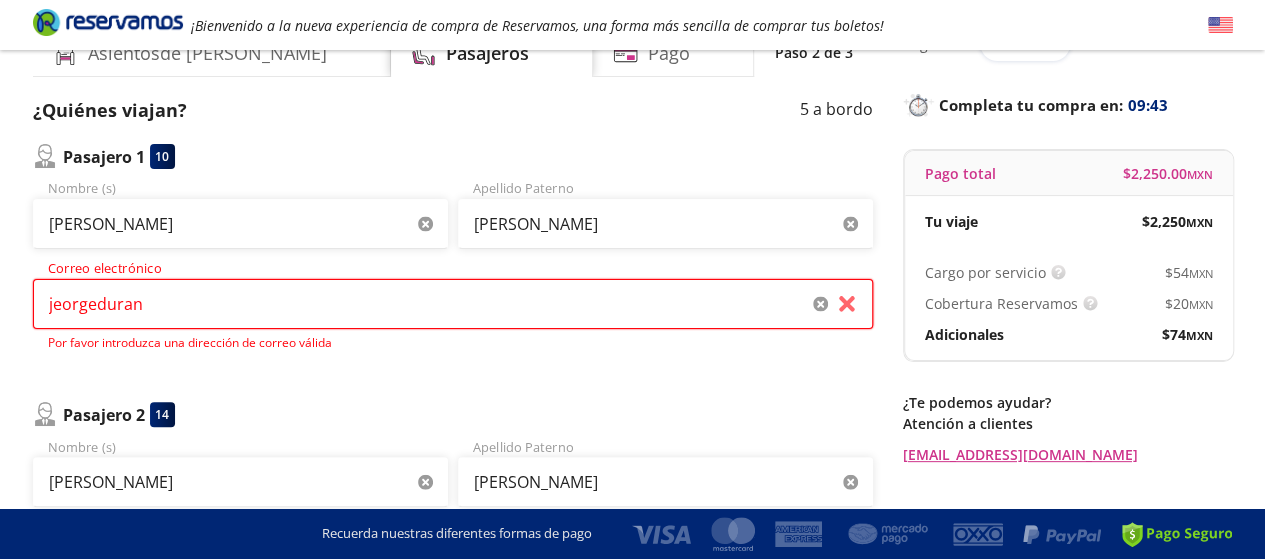 click on "jeorgeduran" at bounding box center (453, 304) 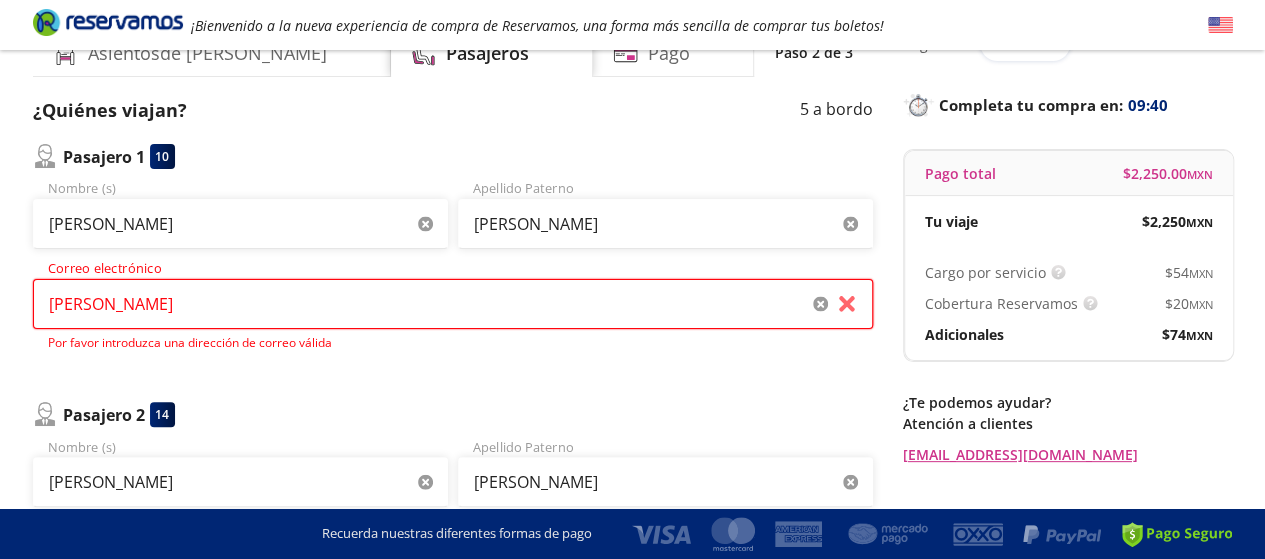 click on "[PERSON_NAME]" at bounding box center [453, 304] 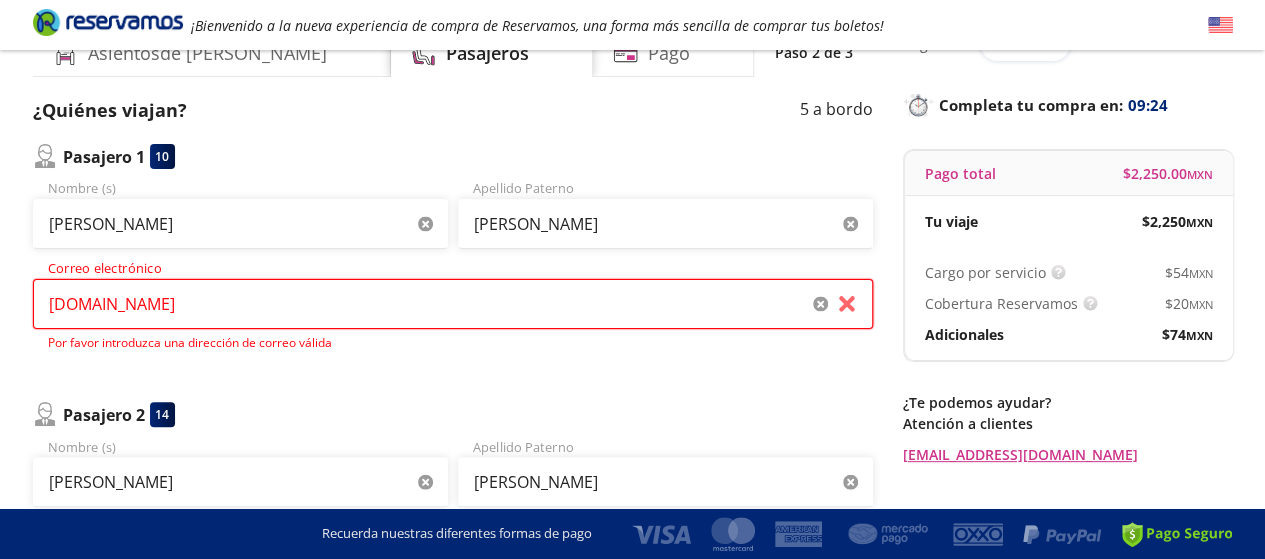 click on "[DOMAIN_NAME]" at bounding box center [453, 304] 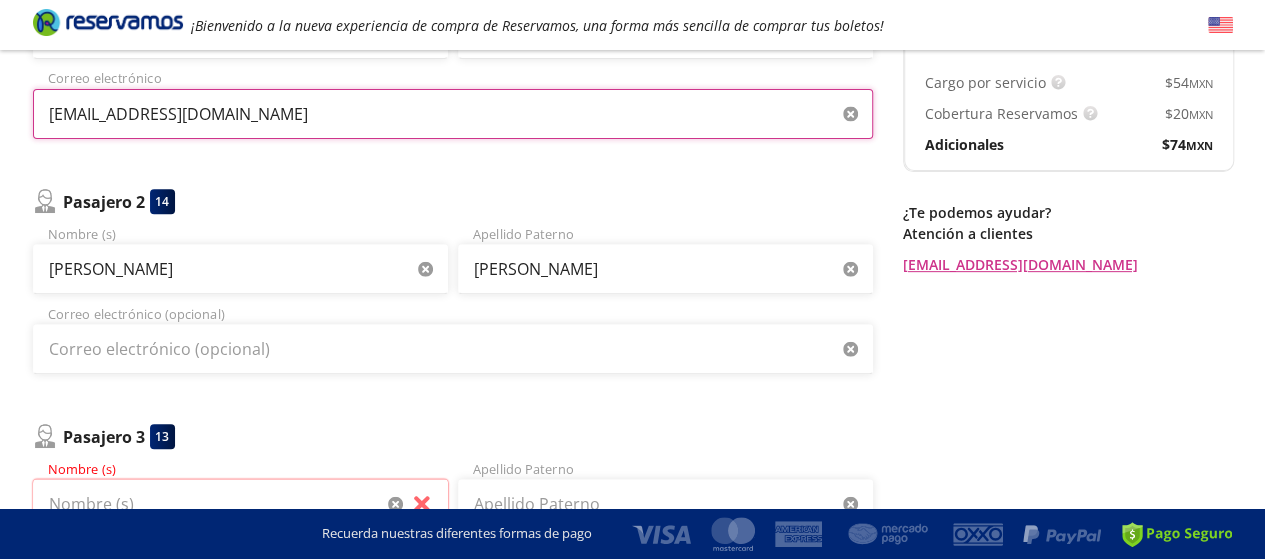 scroll, scrollTop: 300, scrollLeft: 0, axis: vertical 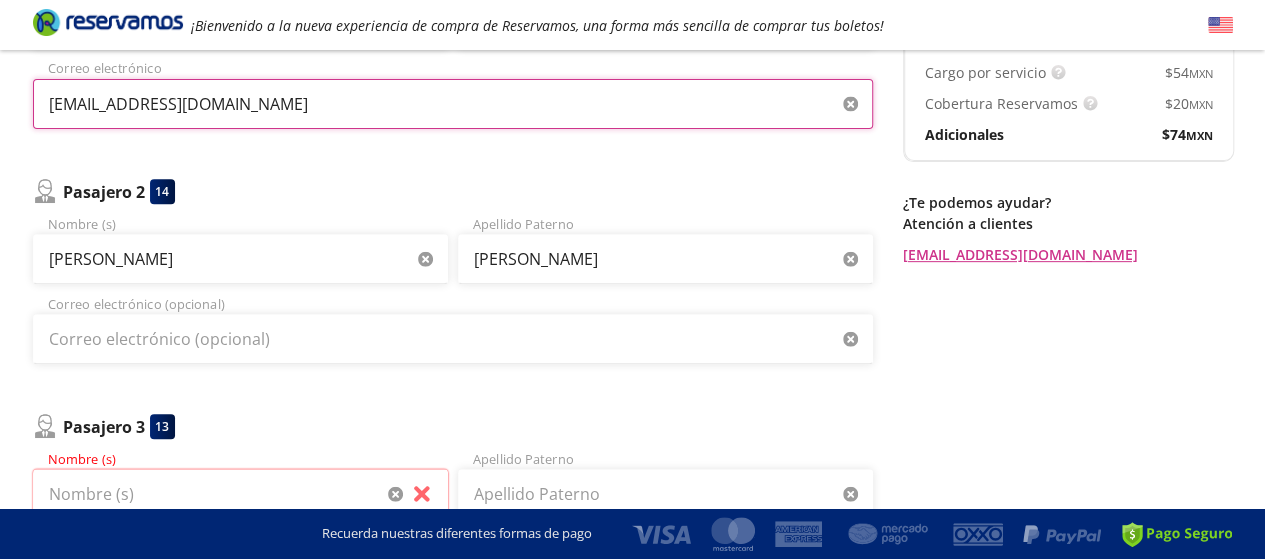 type on "[EMAIL_ADDRESS][DOMAIN_NAME]" 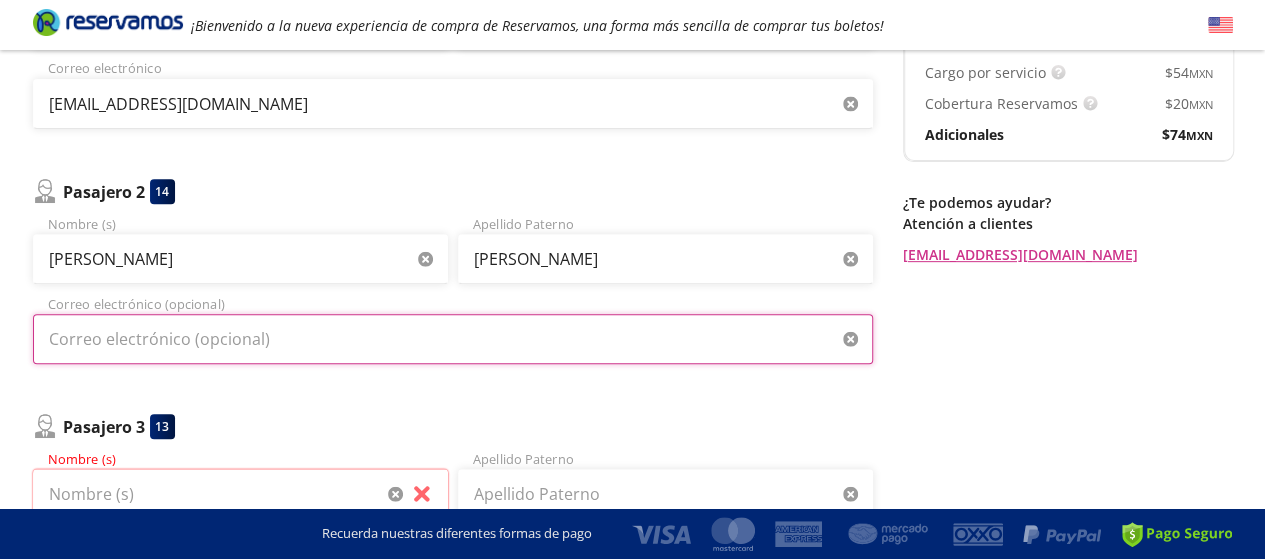 click on "Correo electrónico (opcional)" at bounding box center [453, 339] 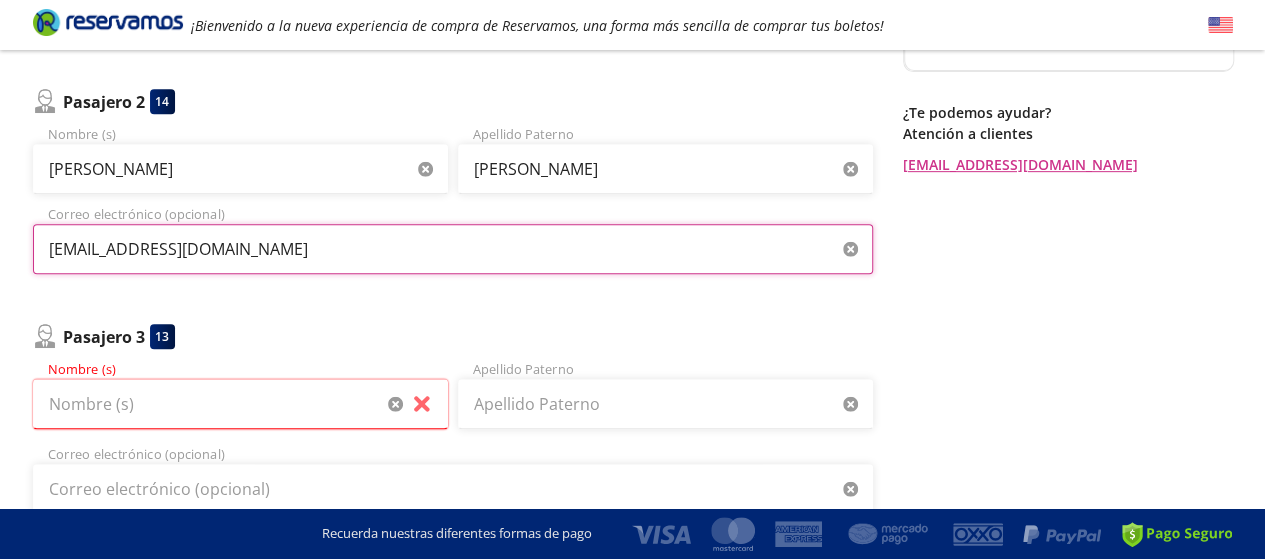 scroll, scrollTop: 400, scrollLeft: 0, axis: vertical 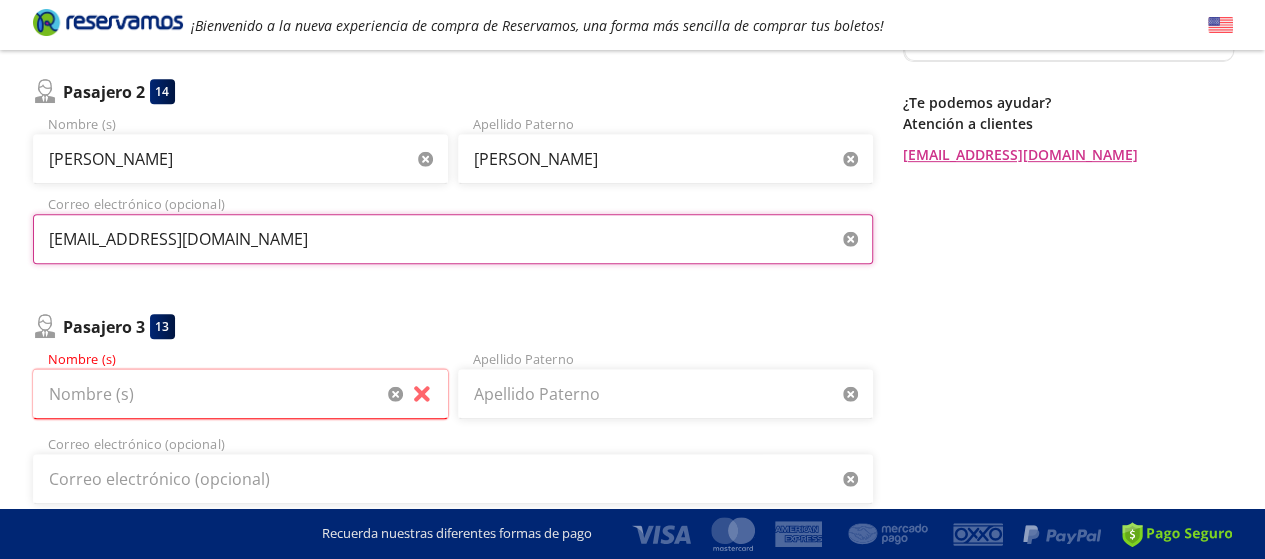 type on "[EMAIL_ADDRESS][DOMAIN_NAME]" 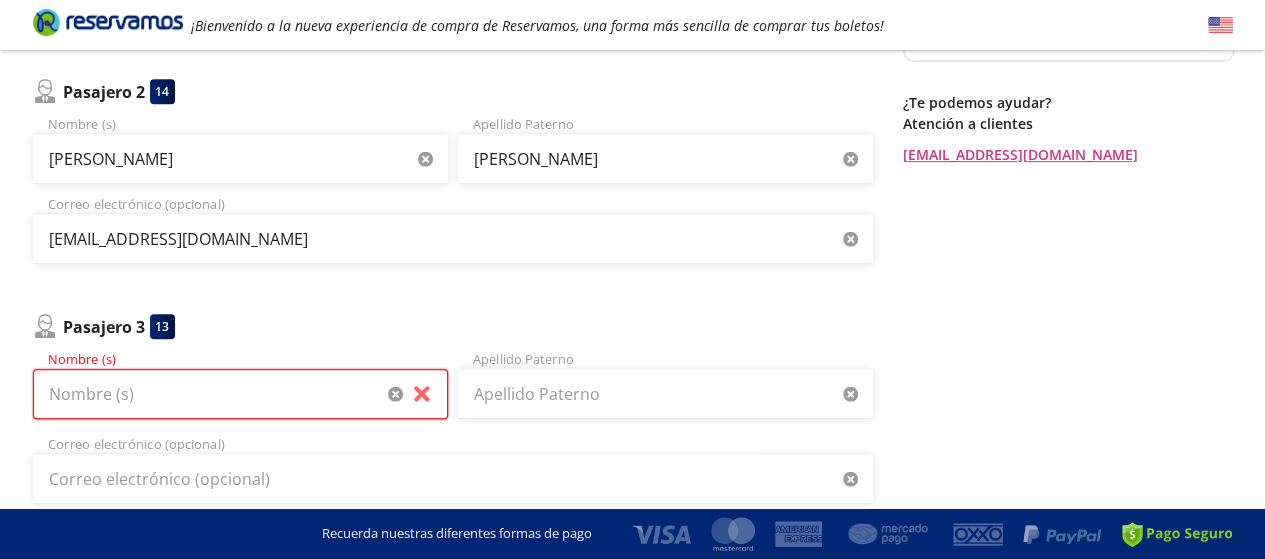 click on "Nombre (s)" at bounding box center (240, 394) 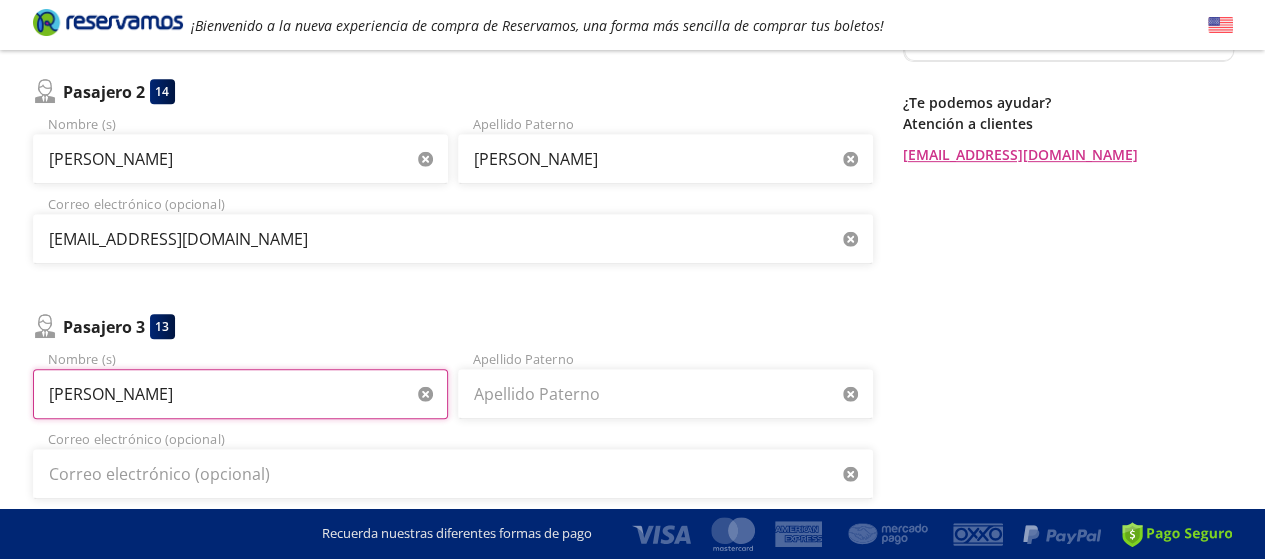 type on "[PERSON_NAME]" 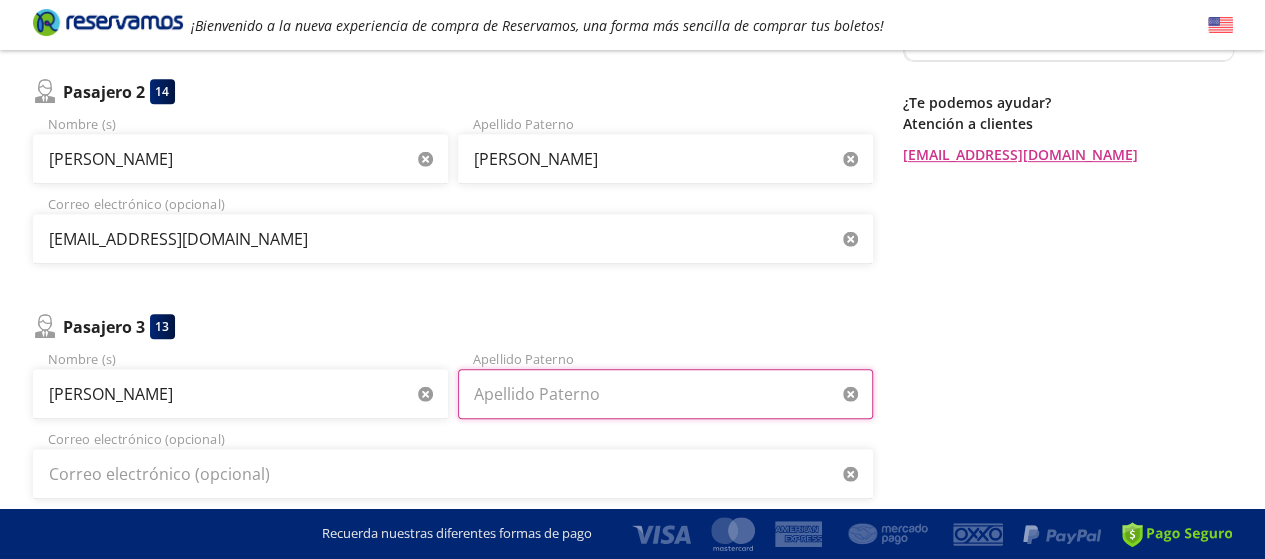 click on "Apellido Paterno" at bounding box center (665, 394) 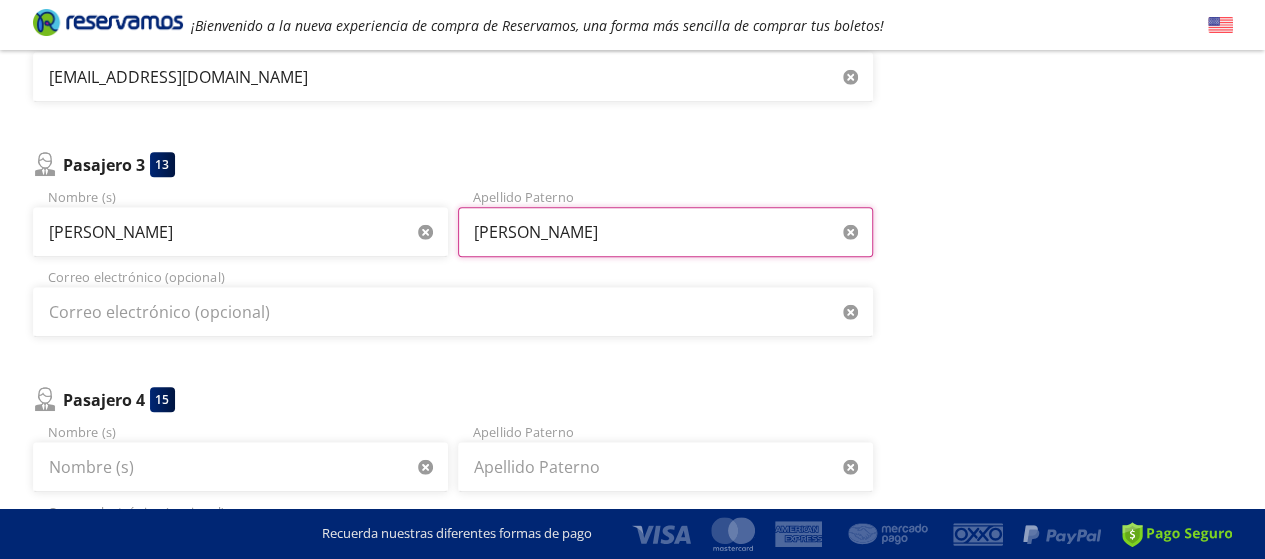 scroll, scrollTop: 600, scrollLeft: 0, axis: vertical 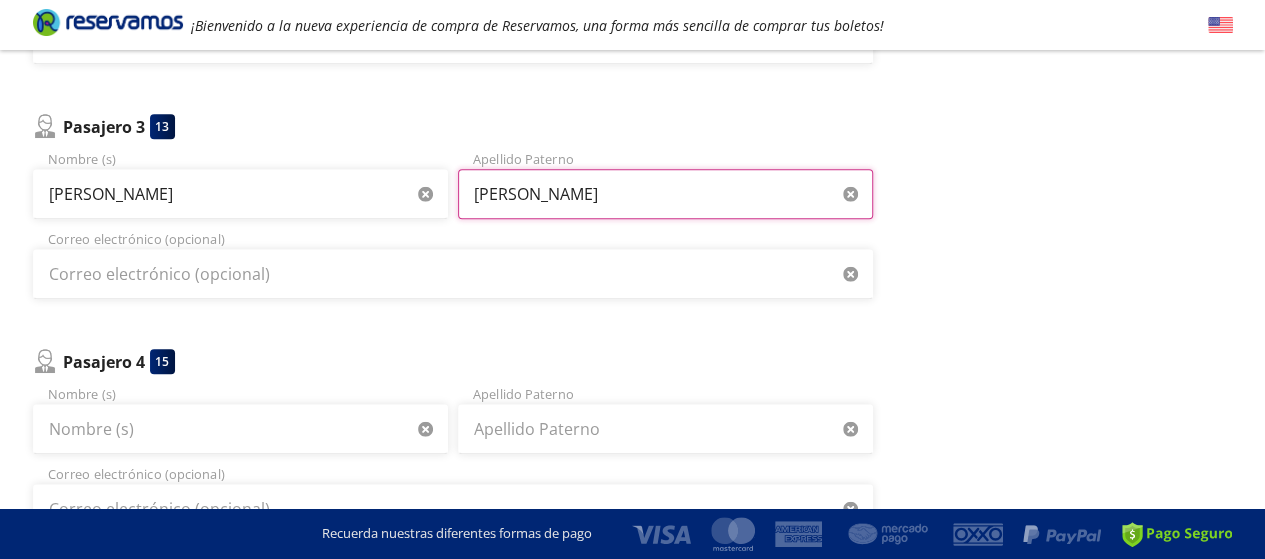 type on "[PERSON_NAME]" 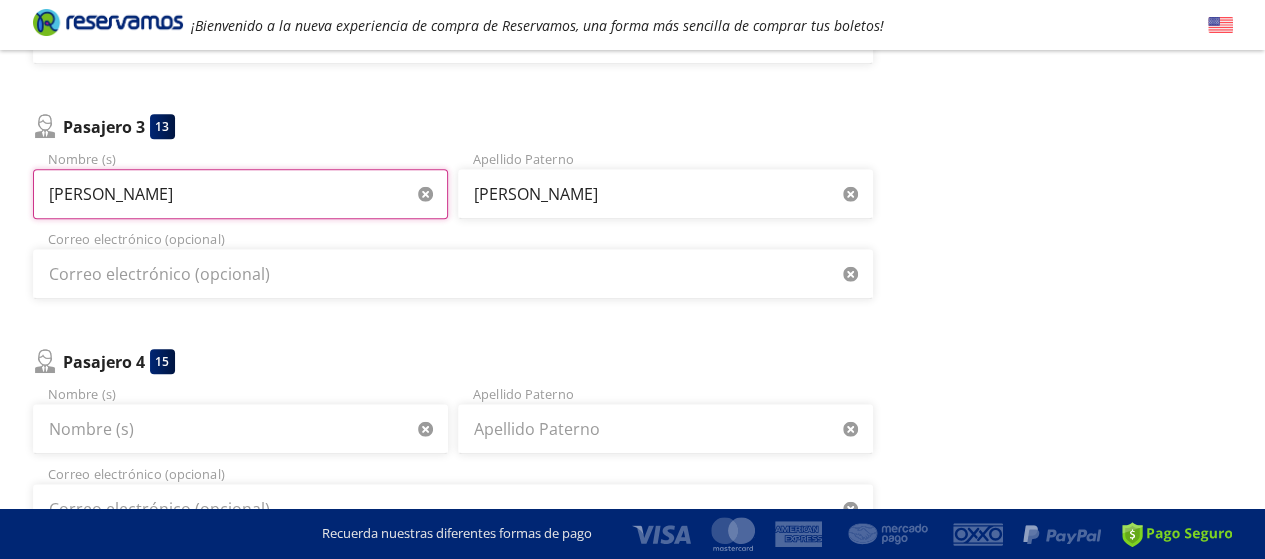 click on "[PERSON_NAME]" at bounding box center [240, 194] 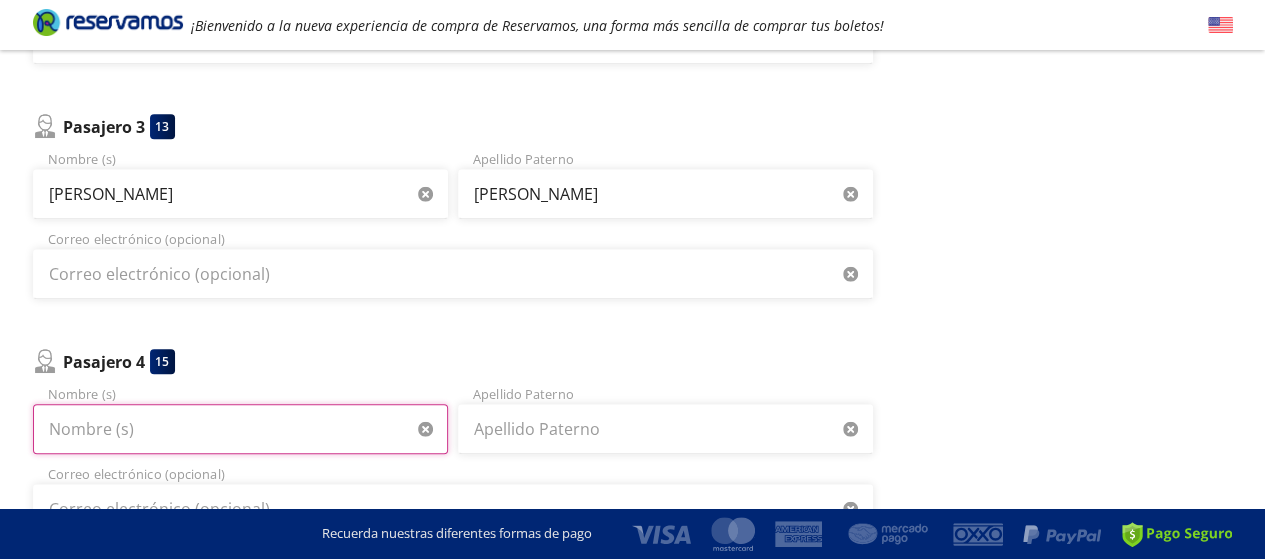 click on "Nombre (s)" at bounding box center [240, 429] 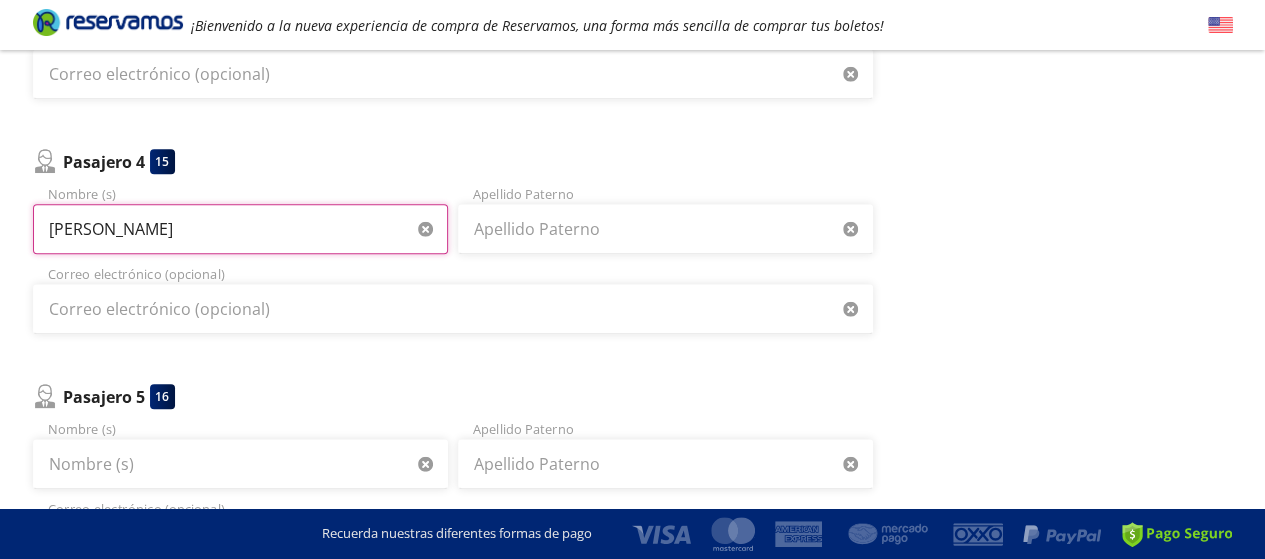 type on "[PERSON_NAME]" 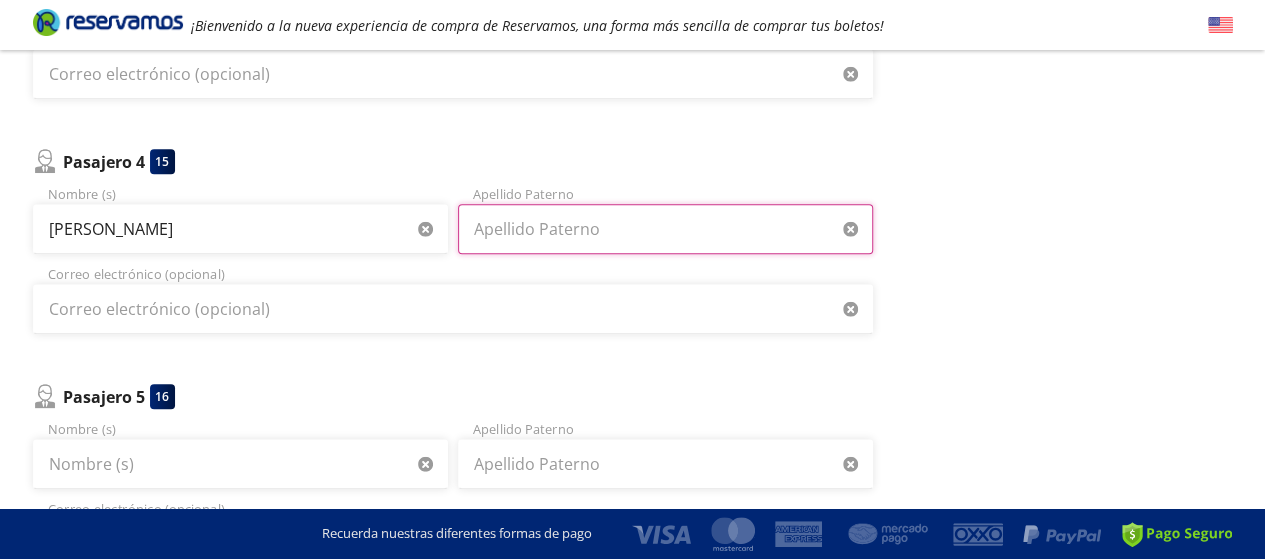 click on "Apellido Paterno" at bounding box center [665, 229] 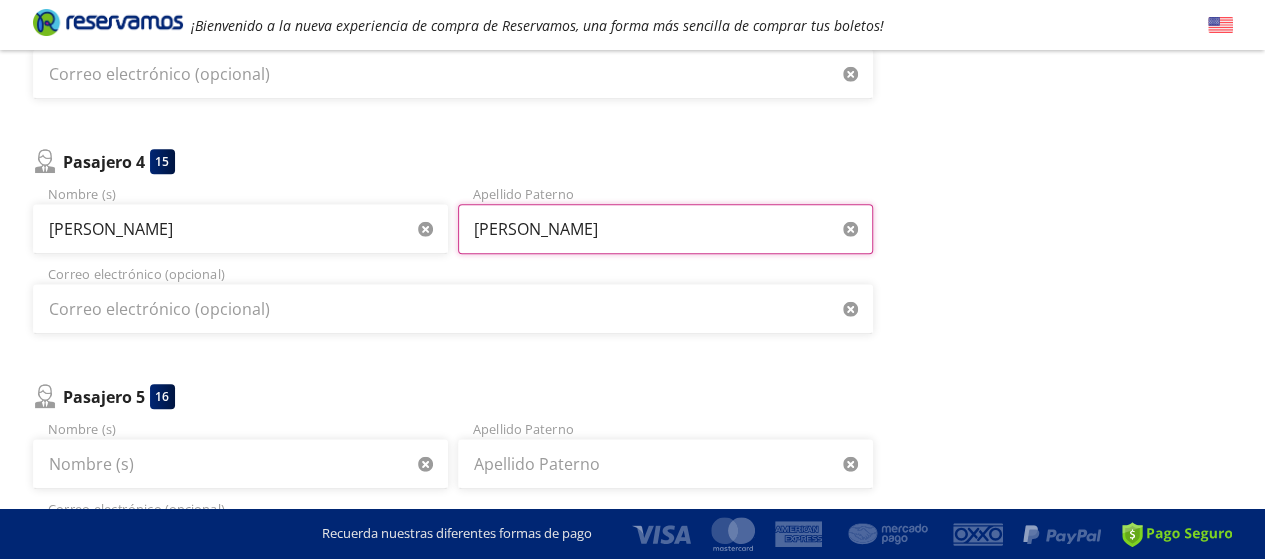 type on "[PERSON_NAME]" 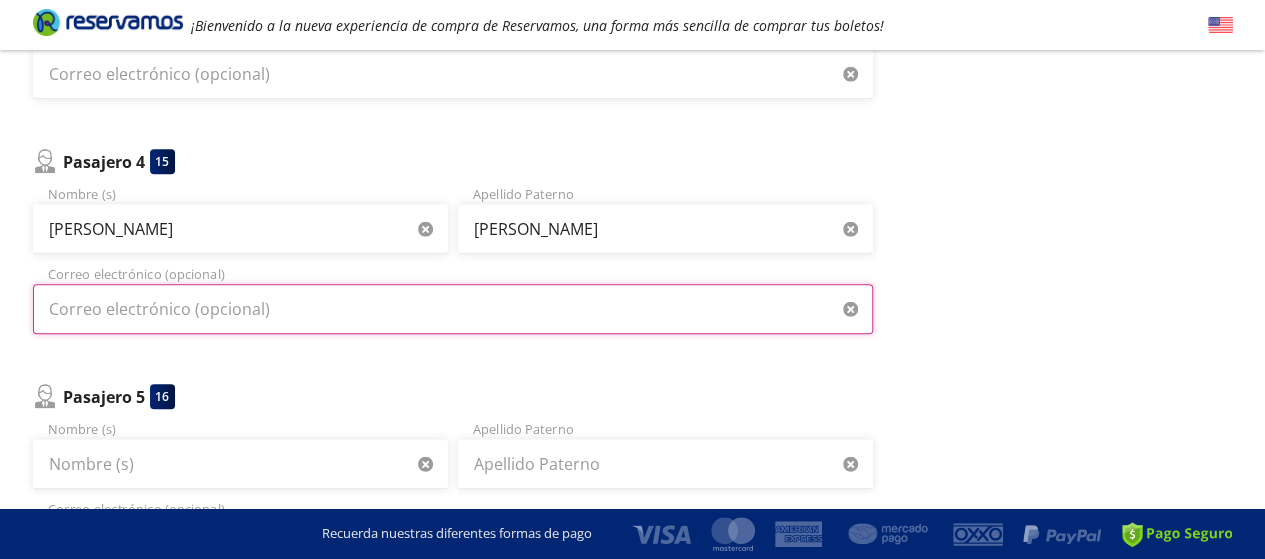 click on "Correo electrónico (opcional)" at bounding box center [453, 309] 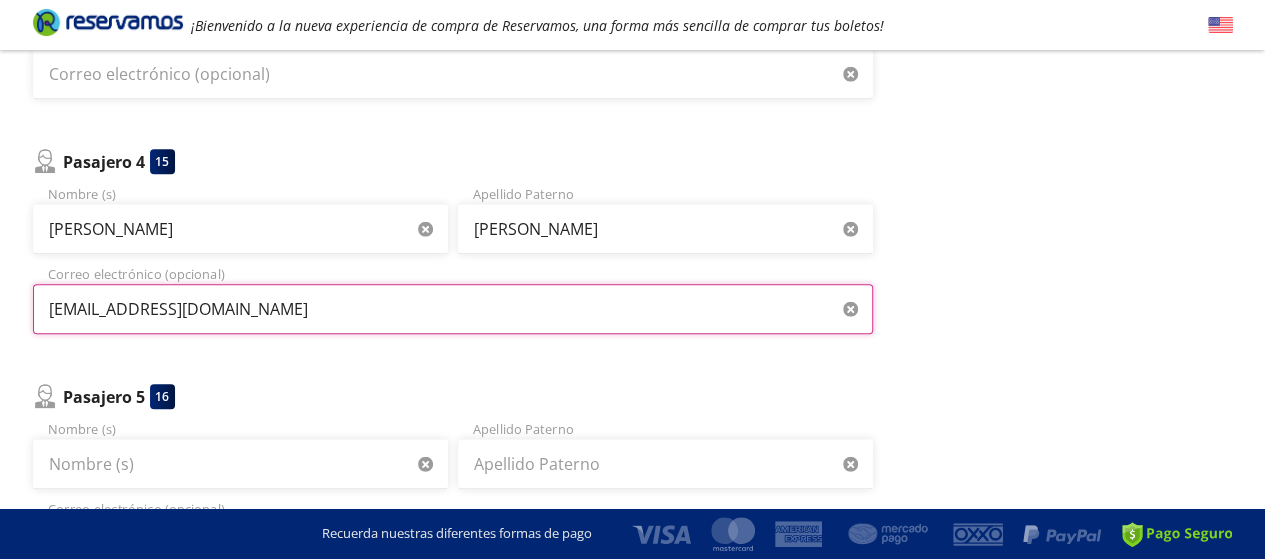 type on "[EMAIL_ADDRESS][DOMAIN_NAME]" 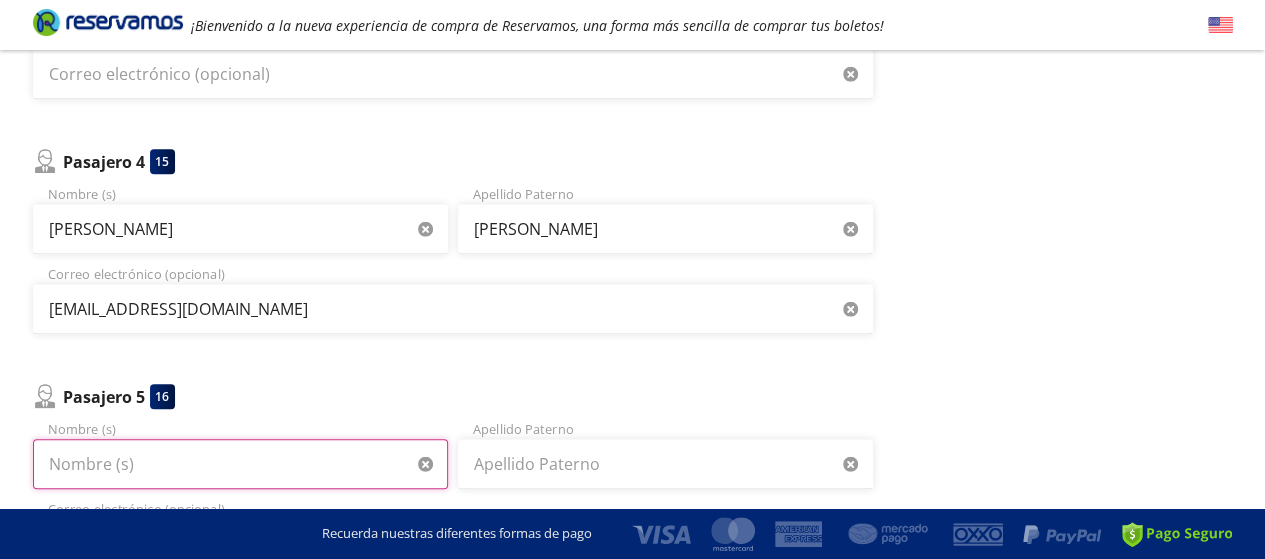 click on "Nombre (s)" at bounding box center [240, 464] 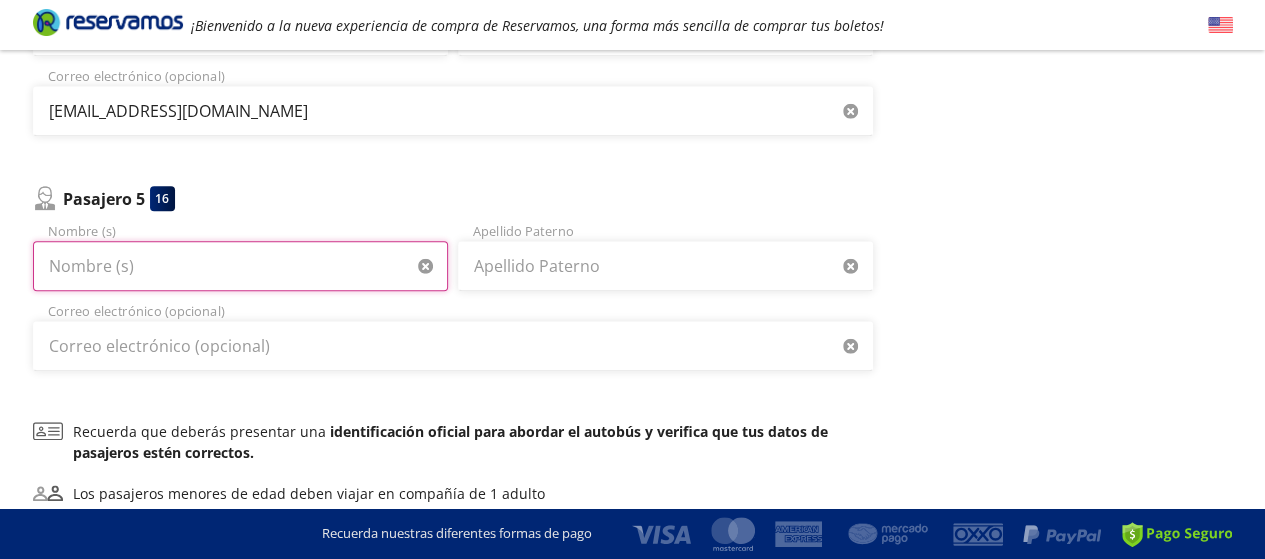 scroll, scrollTop: 1000, scrollLeft: 0, axis: vertical 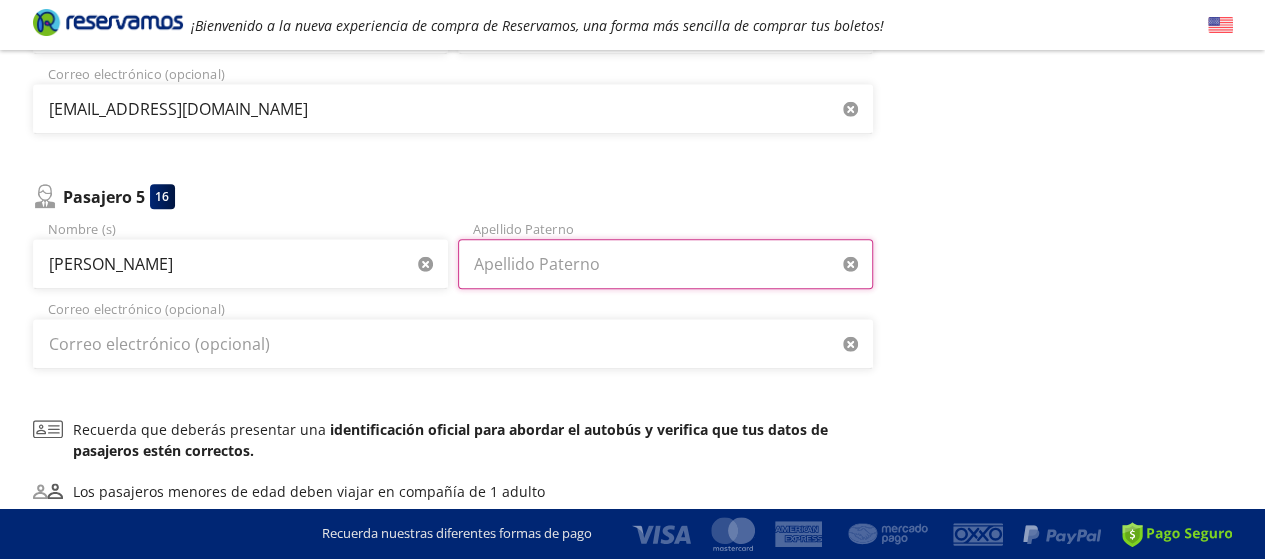 click on "Apellido Paterno" at bounding box center (665, 264) 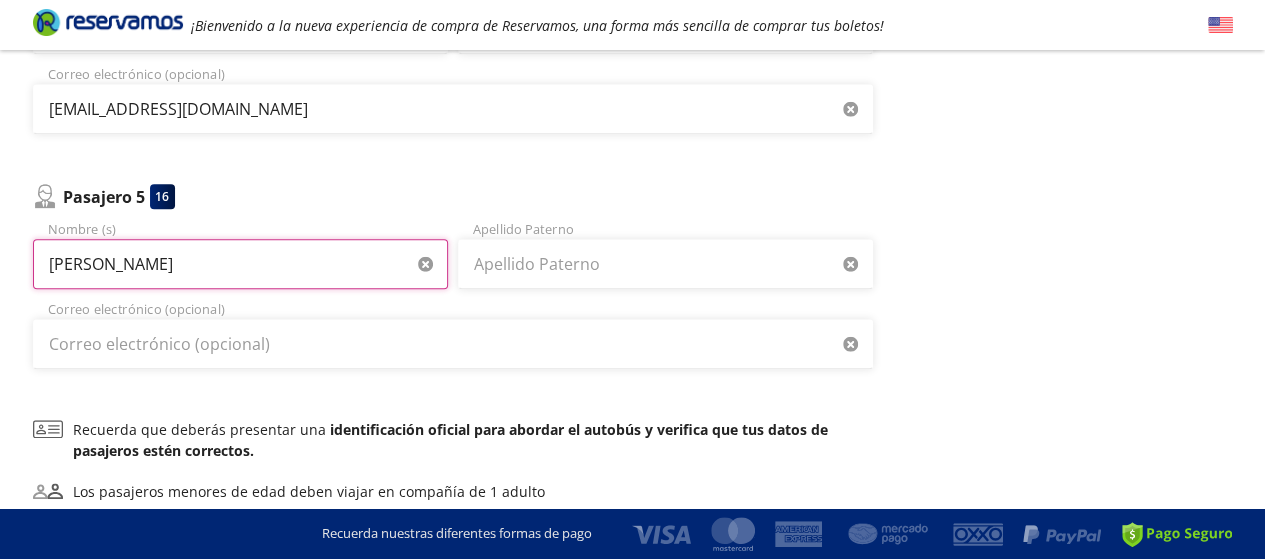 click on "[PERSON_NAME]" at bounding box center (240, 264) 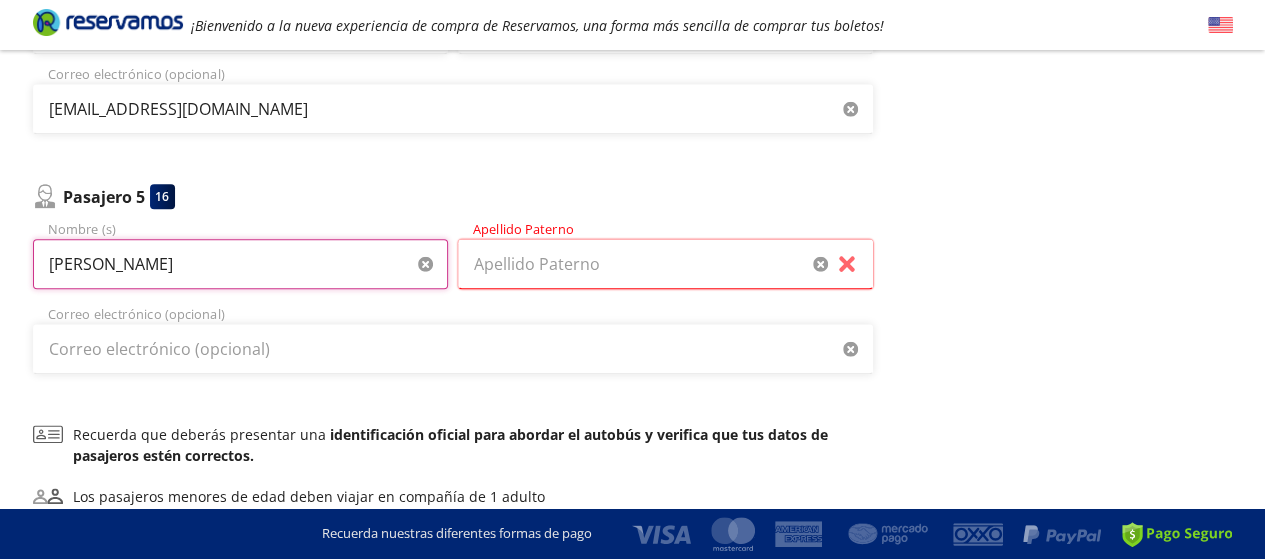 type on "[PERSON_NAME]" 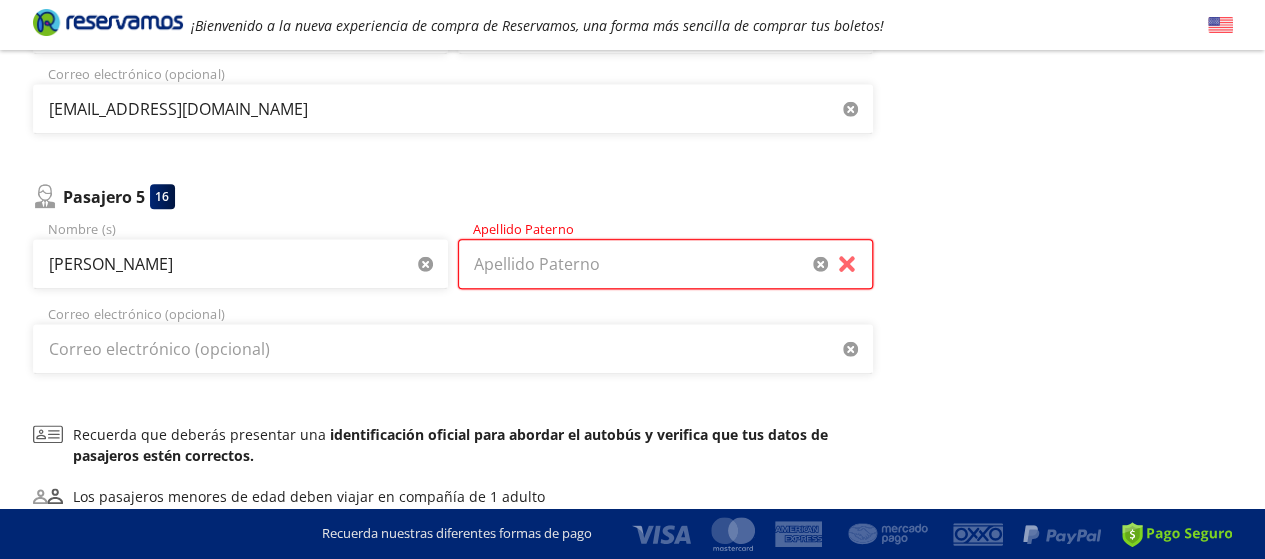 click on "Apellido Paterno" at bounding box center [665, 264] 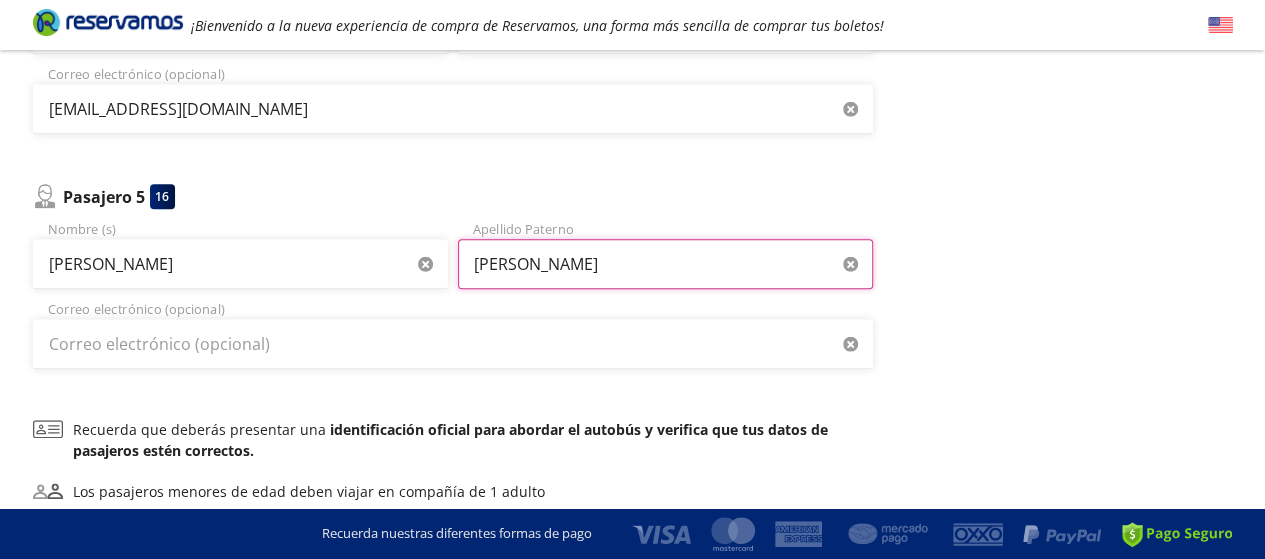 type on "[PERSON_NAME]" 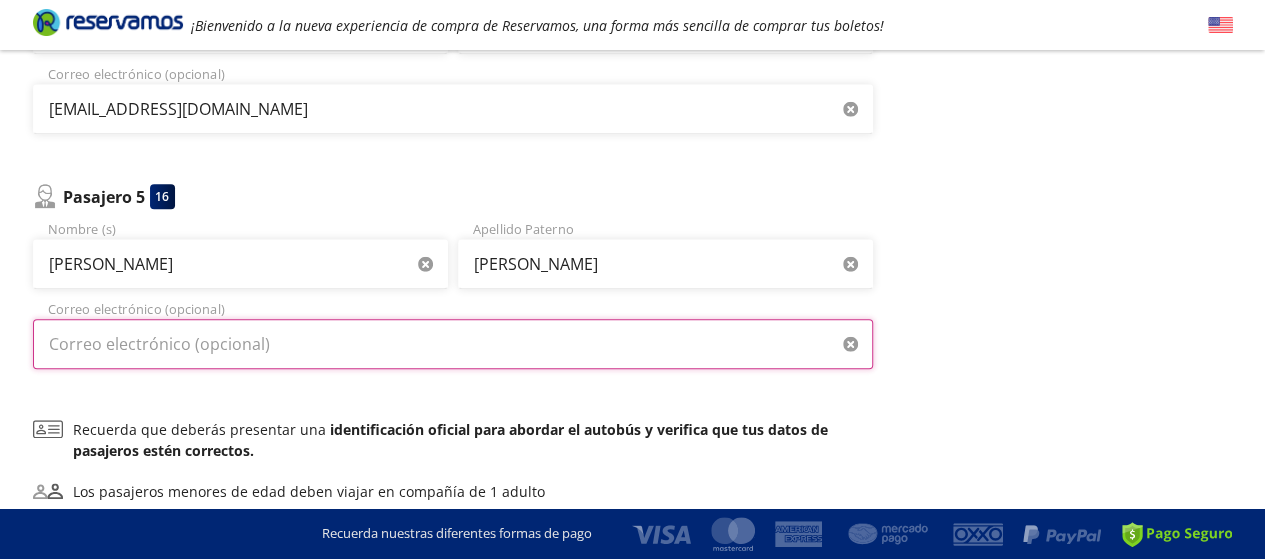 click on "Correo electrónico (opcional)" at bounding box center [453, 344] 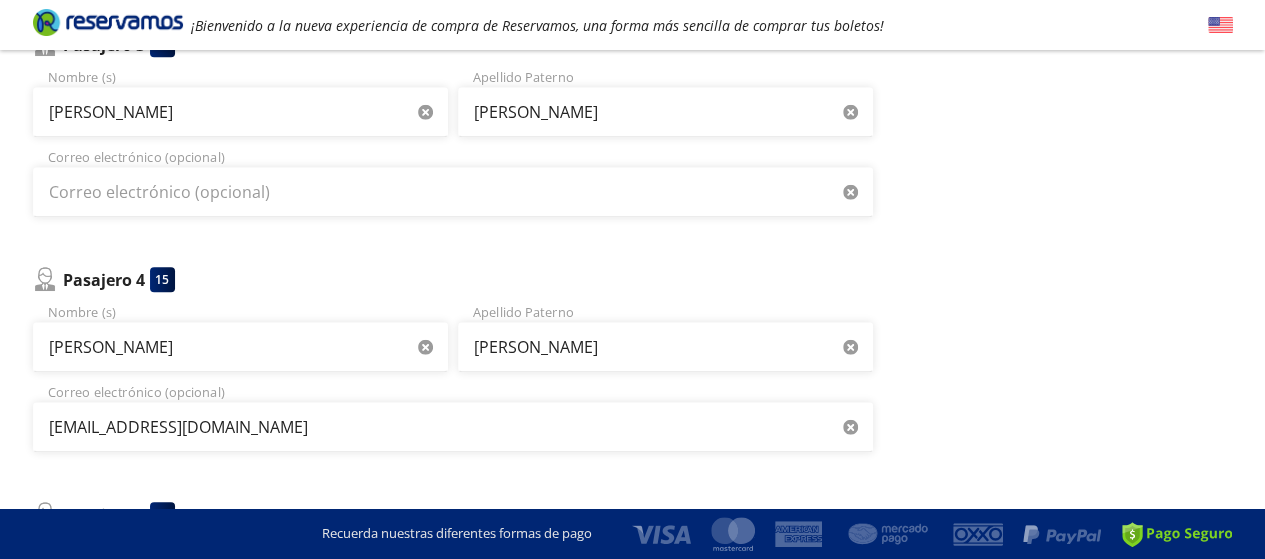 scroll, scrollTop: 600, scrollLeft: 0, axis: vertical 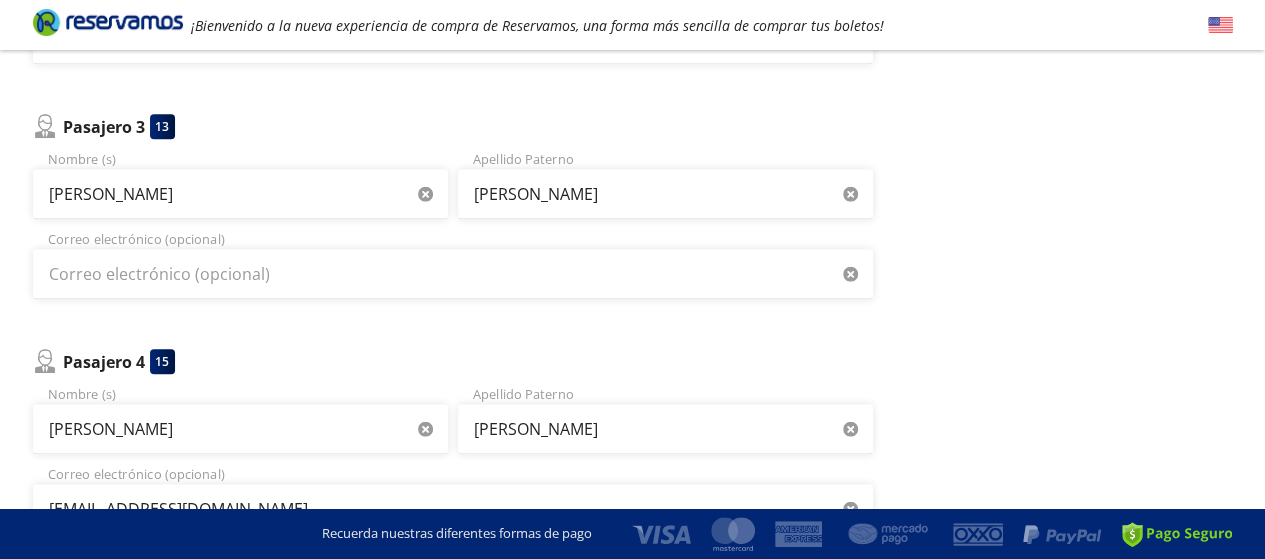 type on "[EMAIL_ADDRESS][DOMAIN_NAME]" 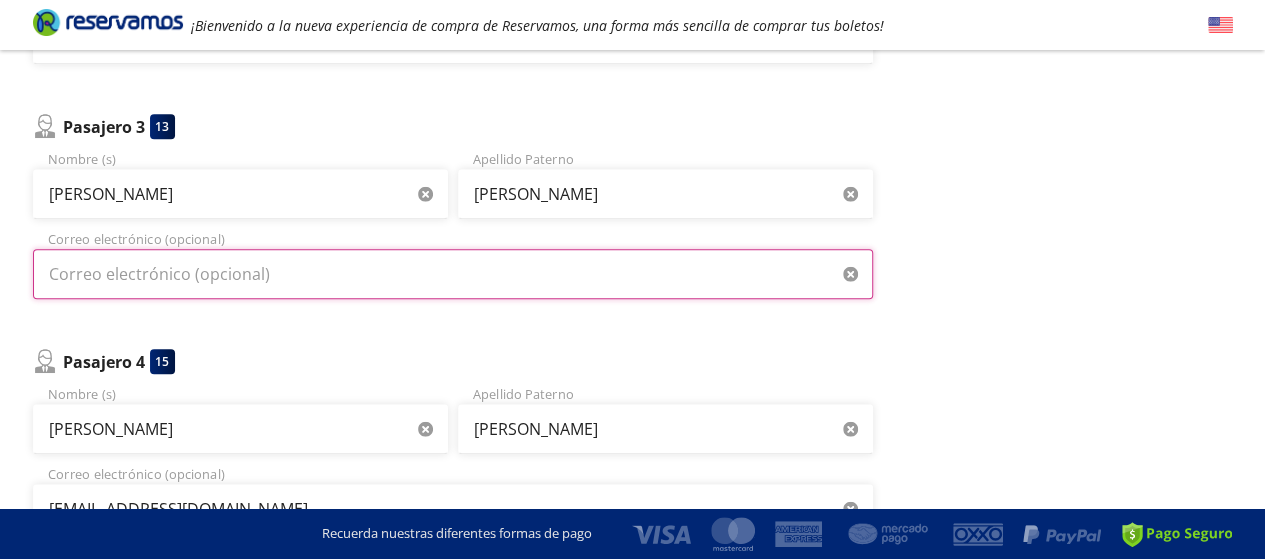 click on "Correo electrónico (opcional)" at bounding box center [453, 274] 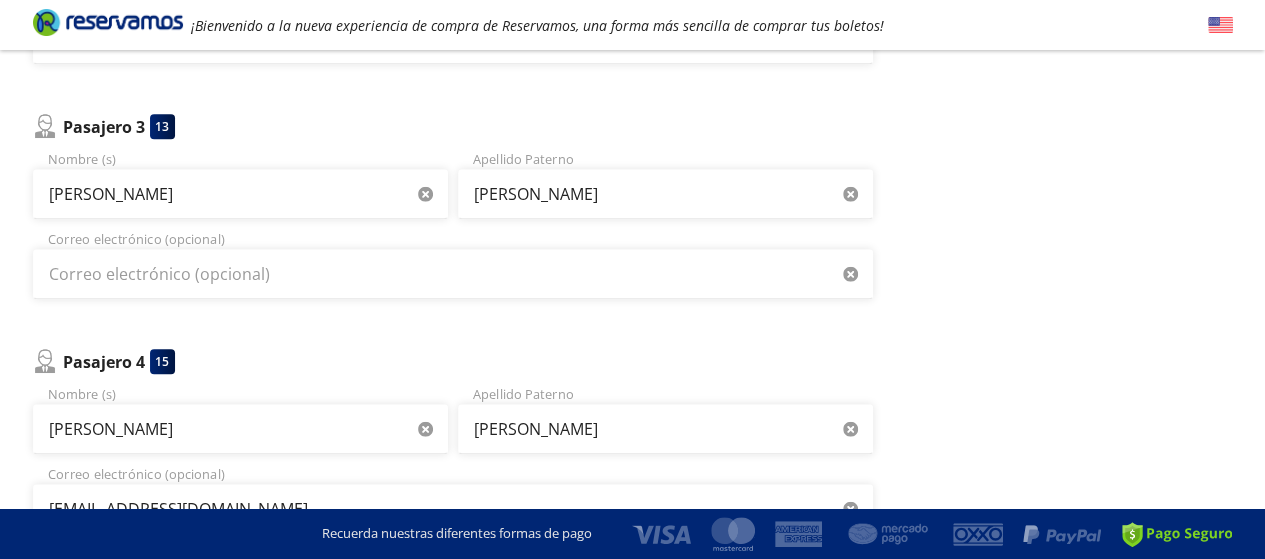 click on "Regresar a Horarios Completa tu compra en : 05:37 Pago total $ 2,250.00  MXN Tu viaje  $ 2,250  MXN Cargo por servicio  Esto nos permite seguir trabajando para ofrecerte la mayor cobertura de rutas y brindarte una experiencia de compra segura y garantizada. $ 54  MXN Cobertura Reservamos  Sólo 1 cambio (mínimo con solicitud 6 horas previas a la salida del viaje). Válido con la misma línea que realizaste la compra. $ 20  MXN Adicionales  $ 74  MXN ¿Te podemos ayudar? Atención a clientes [EMAIL_ADDRESS][DOMAIN_NAME]" at bounding box center (1068, 264) 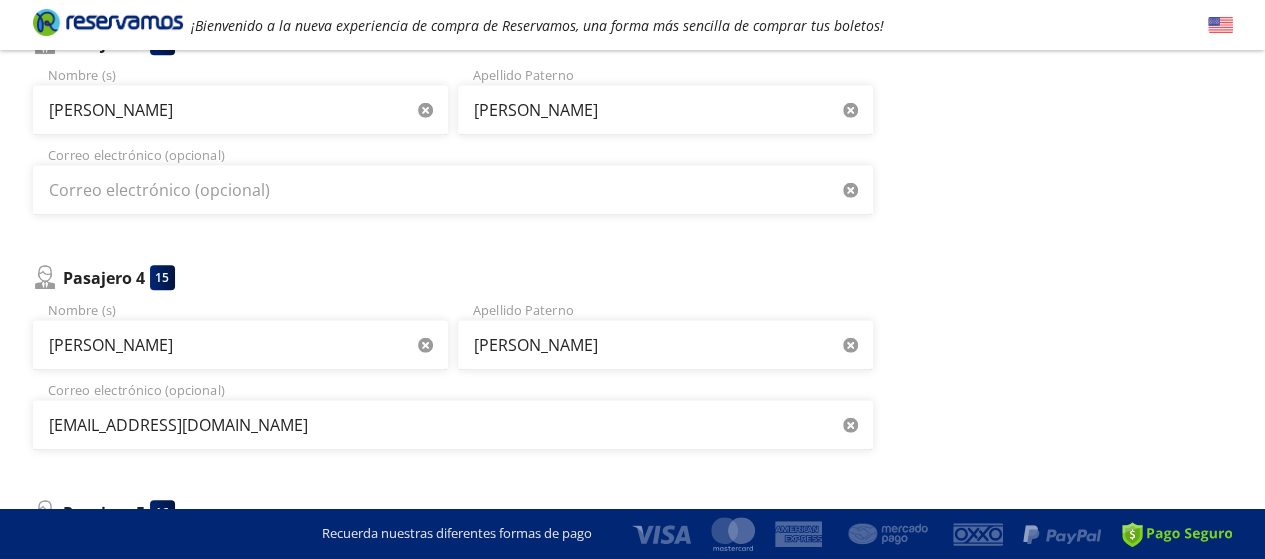 scroll, scrollTop: 682, scrollLeft: 0, axis: vertical 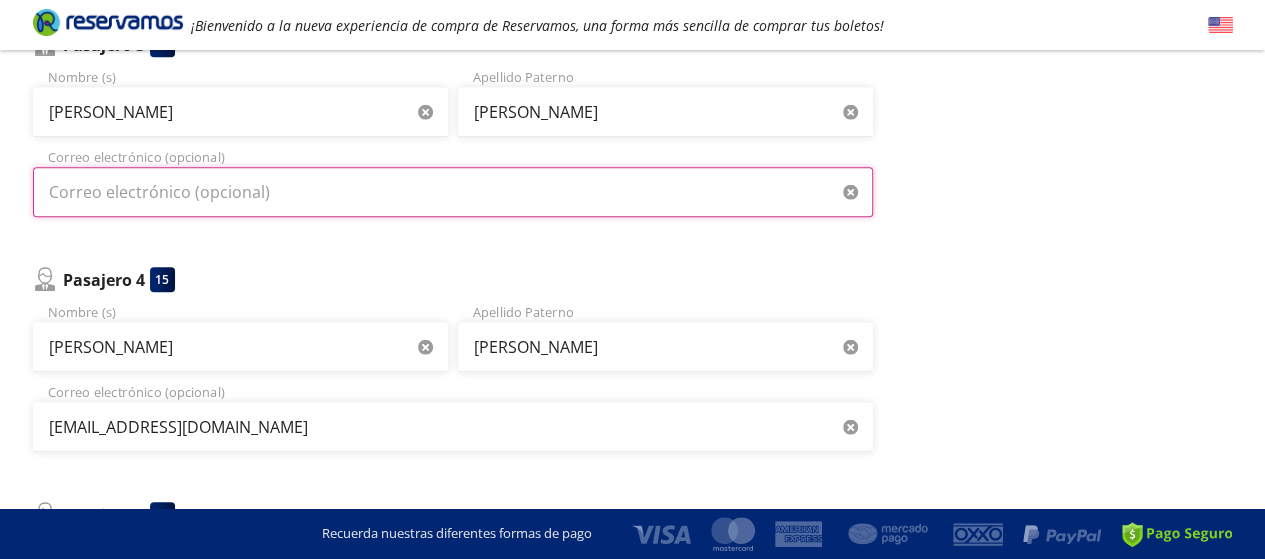 click on "Correo electrónico (opcional)" at bounding box center [453, 192] 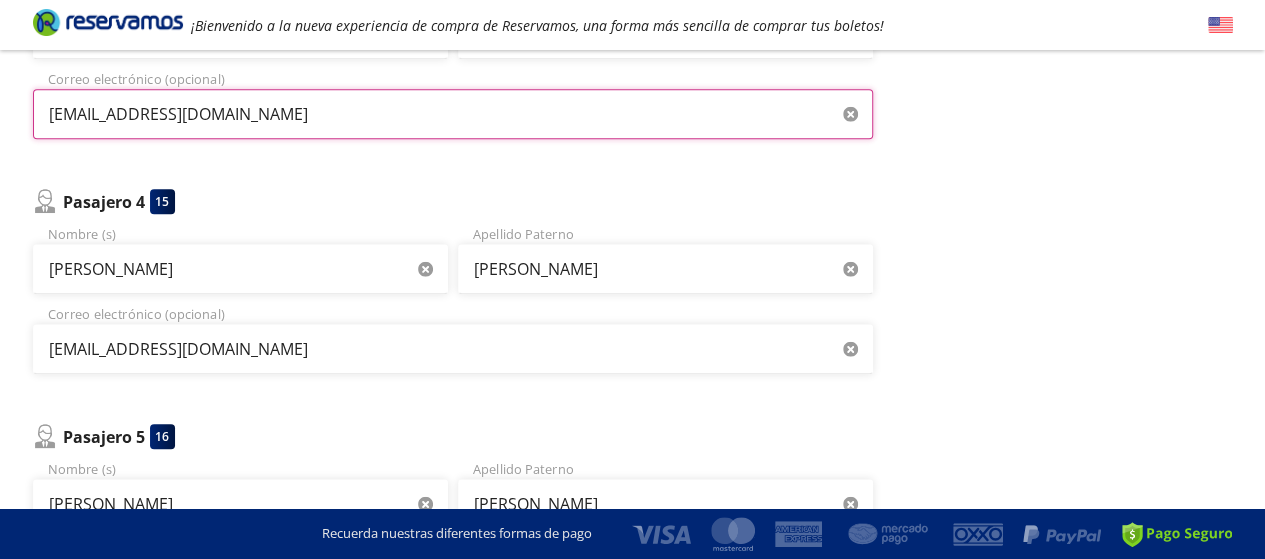 scroll, scrollTop: 782, scrollLeft: 0, axis: vertical 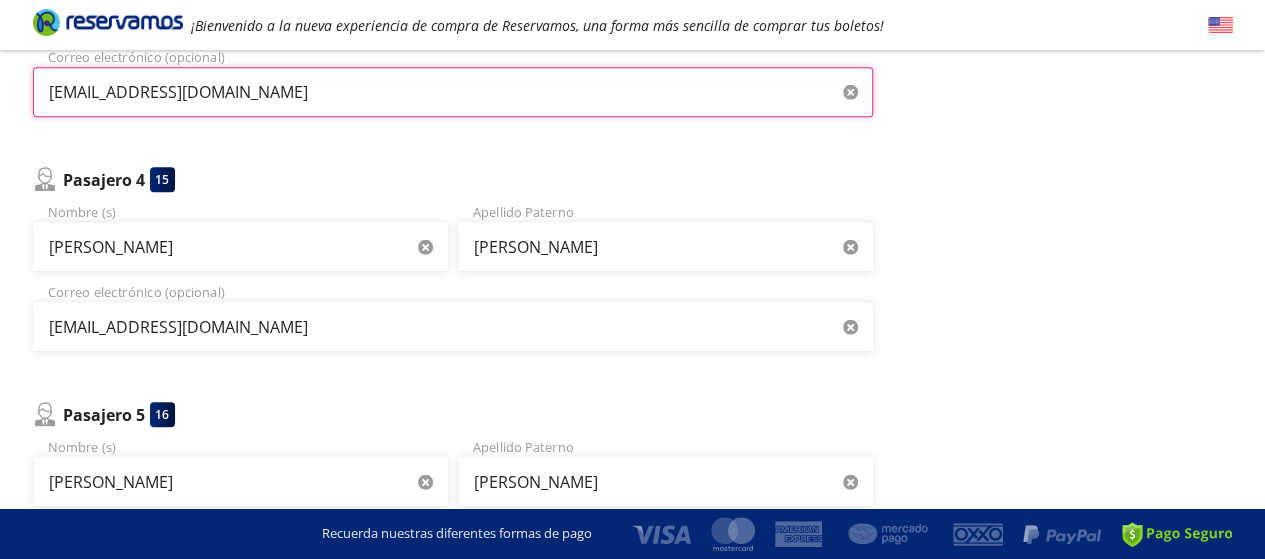type on "[EMAIL_ADDRESS][DOMAIN_NAME]" 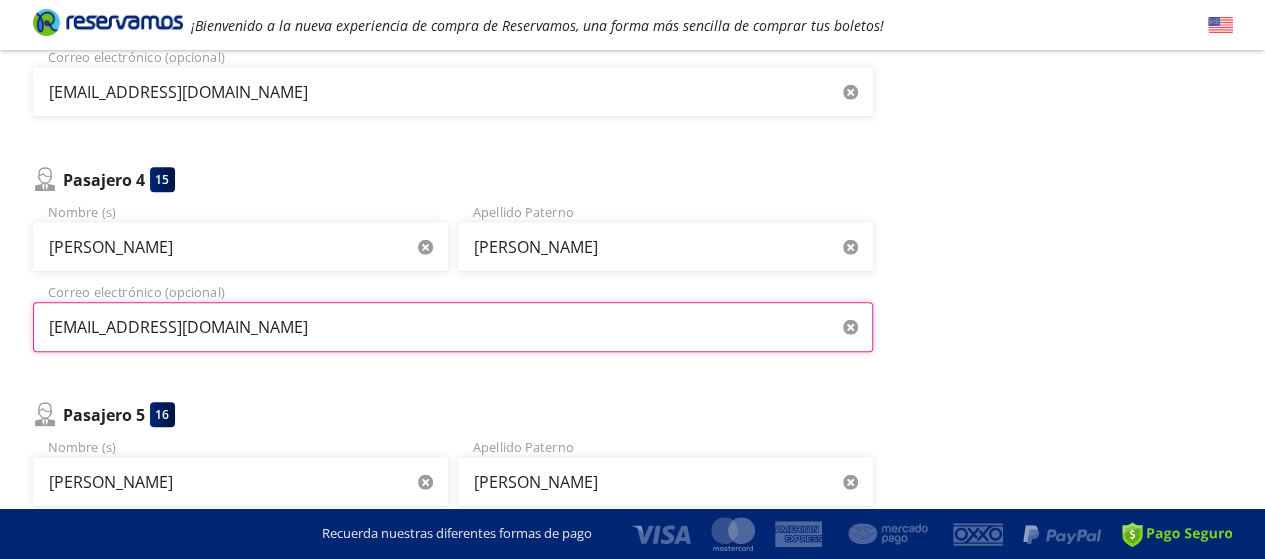click on "[EMAIL_ADDRESS][DOMAIN_NAME]" at bounding box center (453, 327) 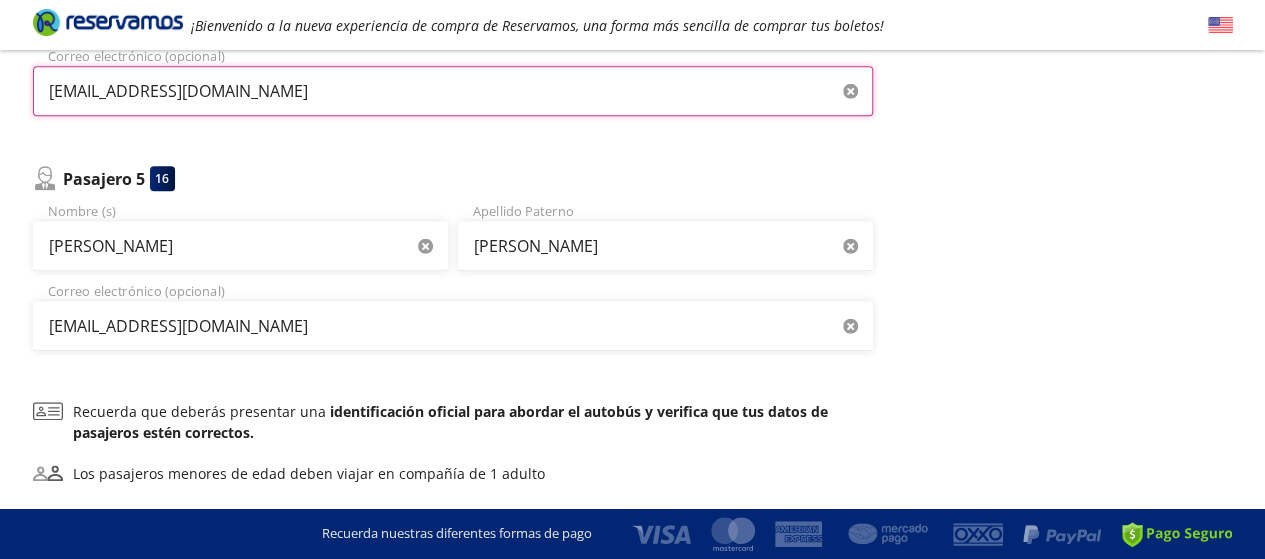 scroll, scrollTop: 1182, scrollLeft: 0, axis: vertical 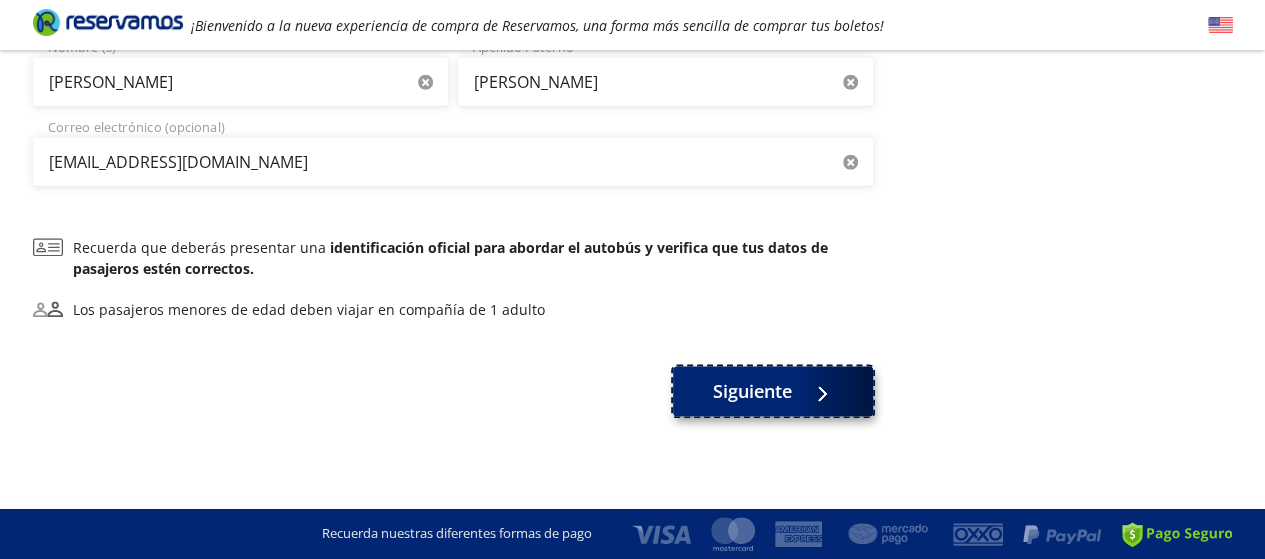 click on "Siguiente" at bounding box center [752, 391] 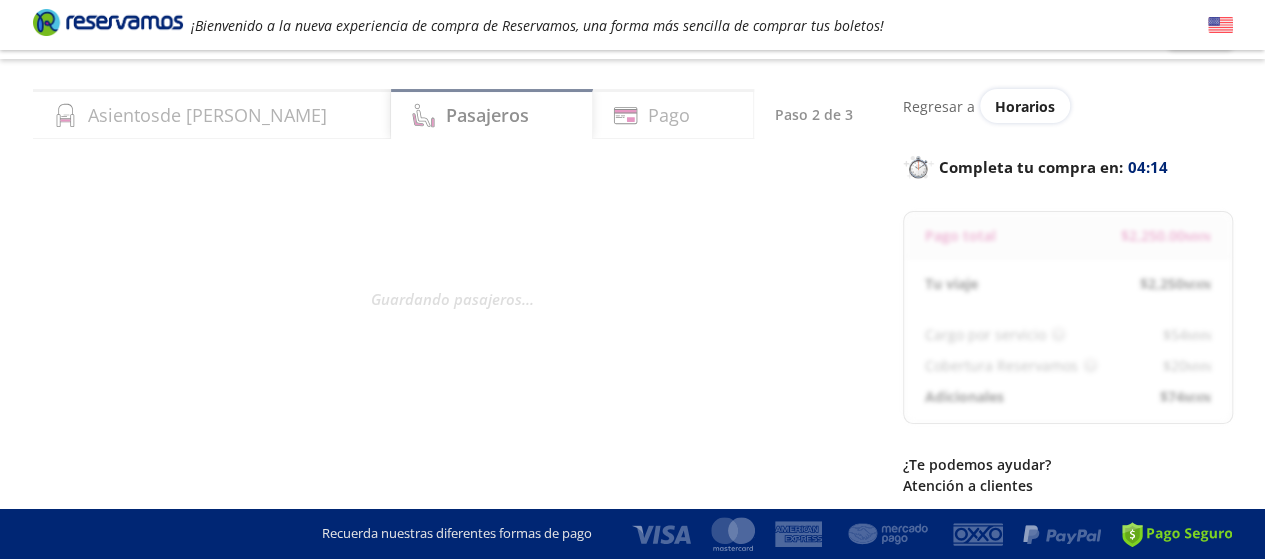scroll, scrollTop: 0, scrollLeft: 0, axis: both 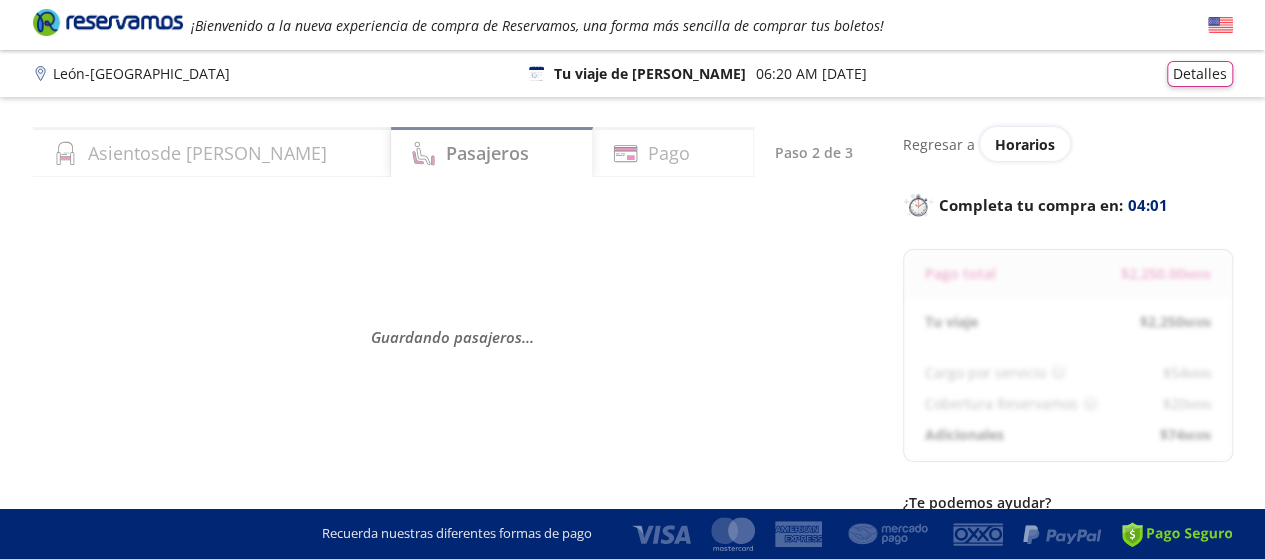 select on "MX" 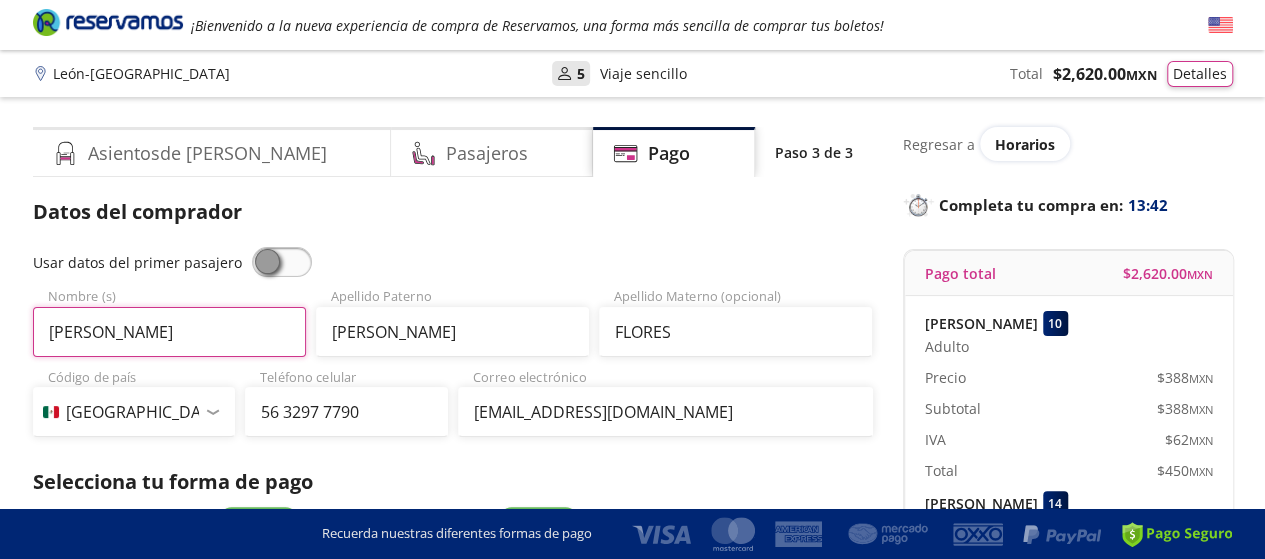click on "[PERSON_NAME]" at bounding box center (169, 332) 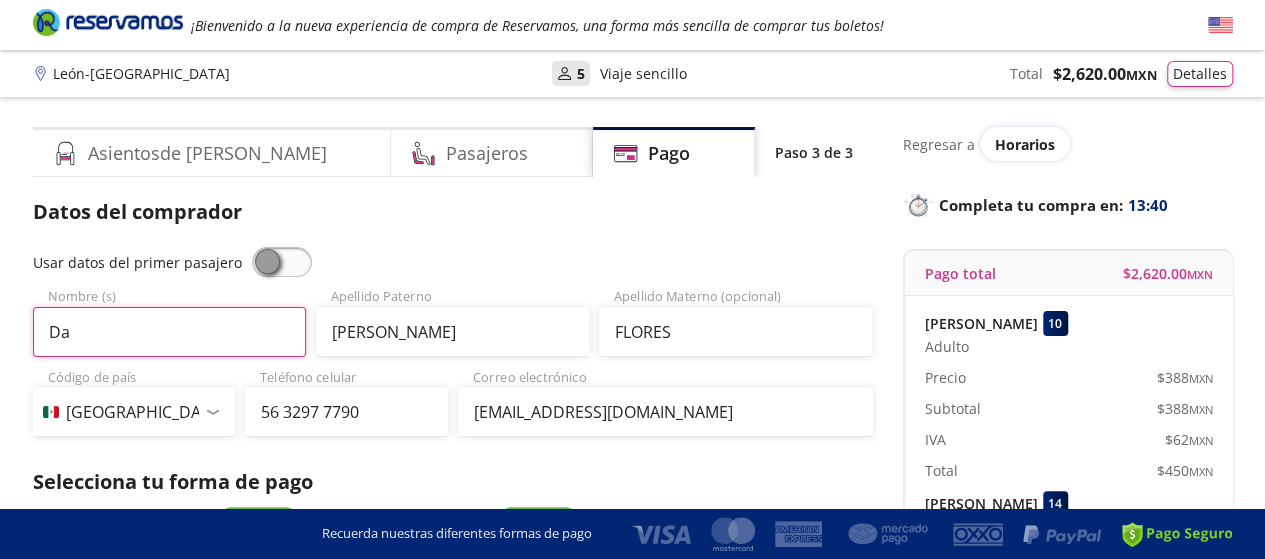 type on "D" 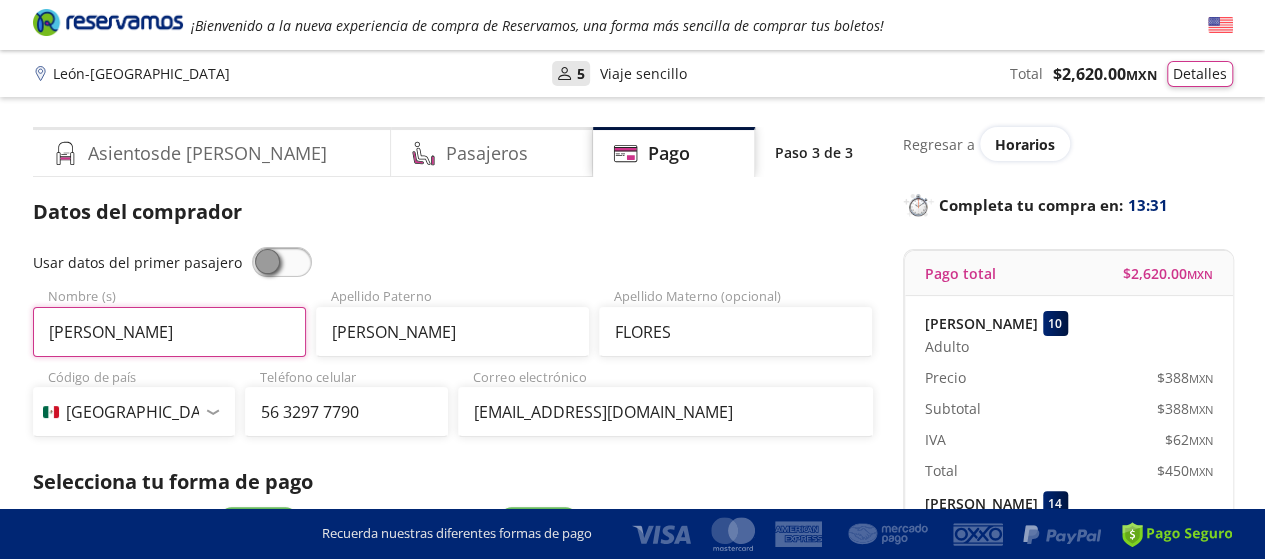 type on "[PERSON_NAME]" 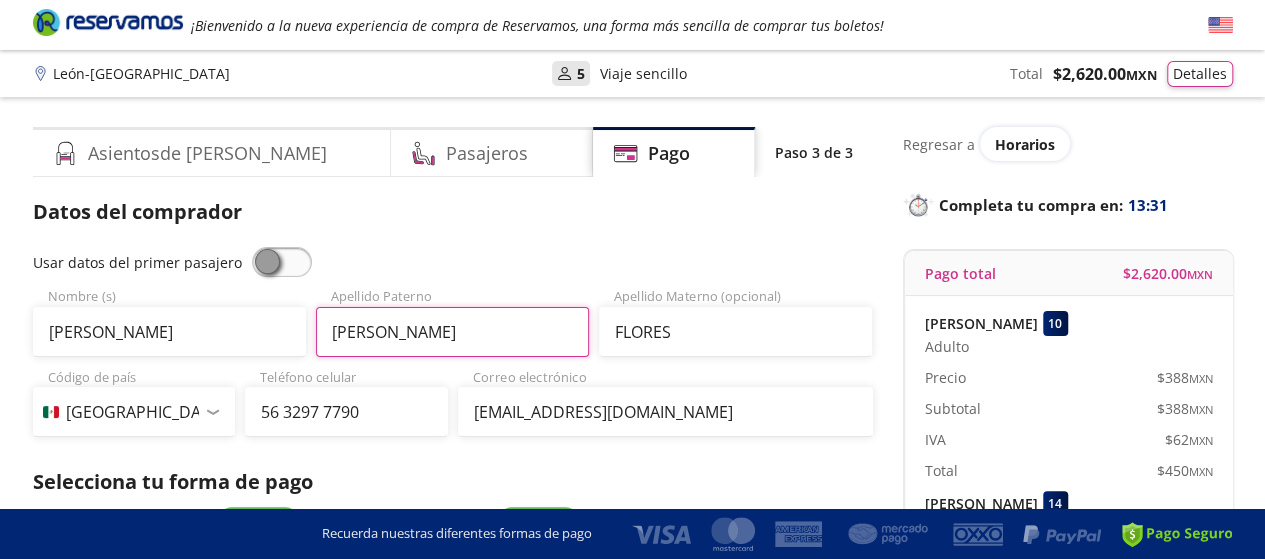 click on "[PERSON_NAME]" at bounding box center (452, 332) 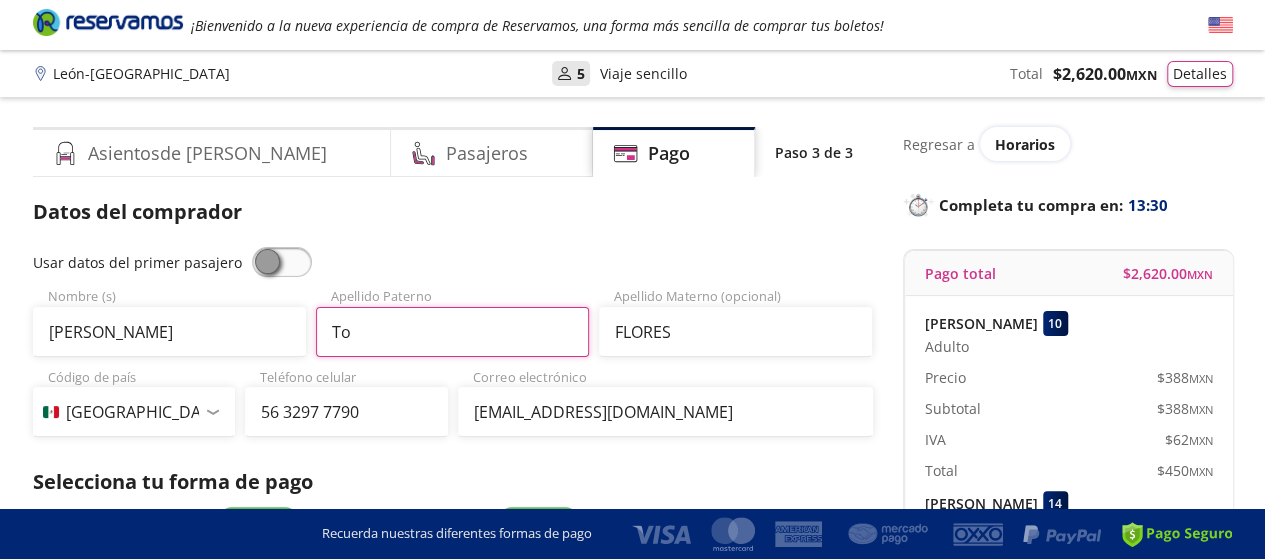 type on "T" 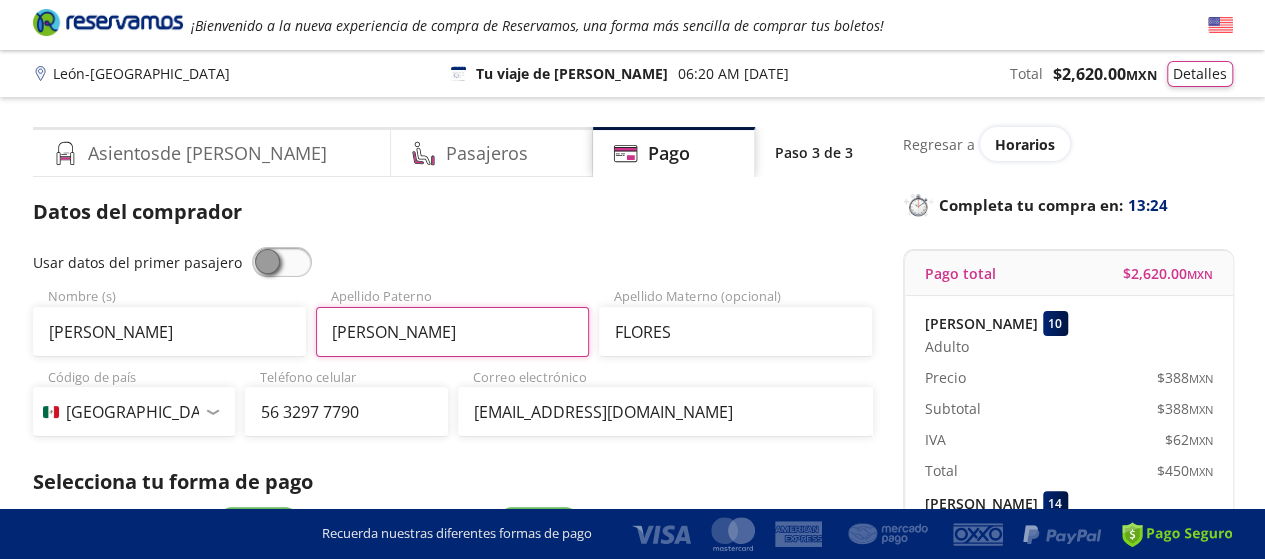 type on "[PERSON_NAME]" 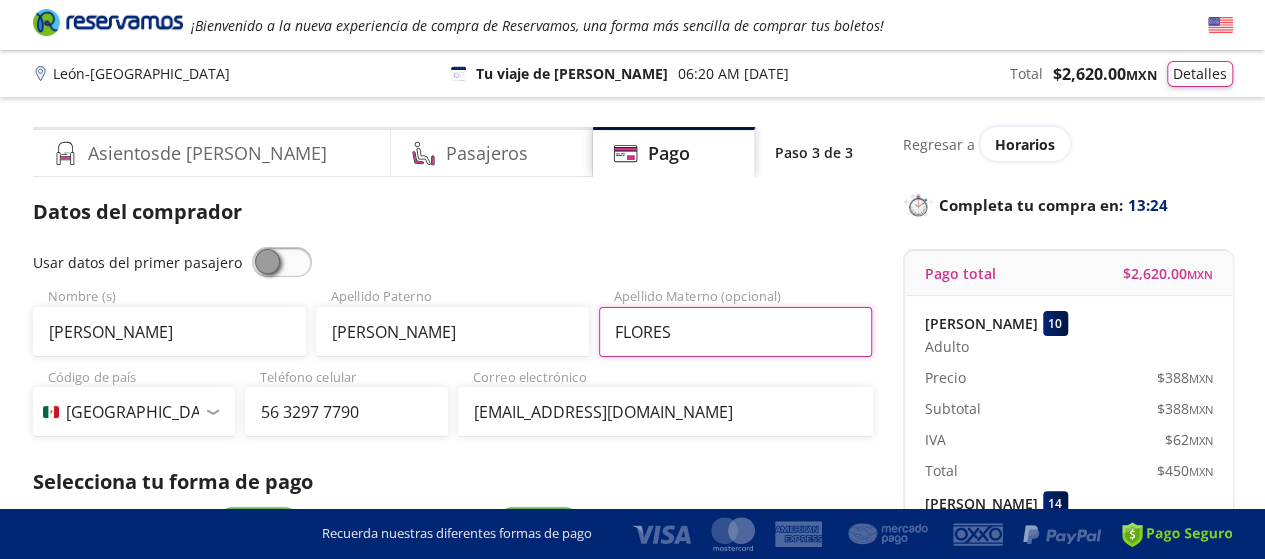 click on "FLORES" at bounding box center [735, 332] 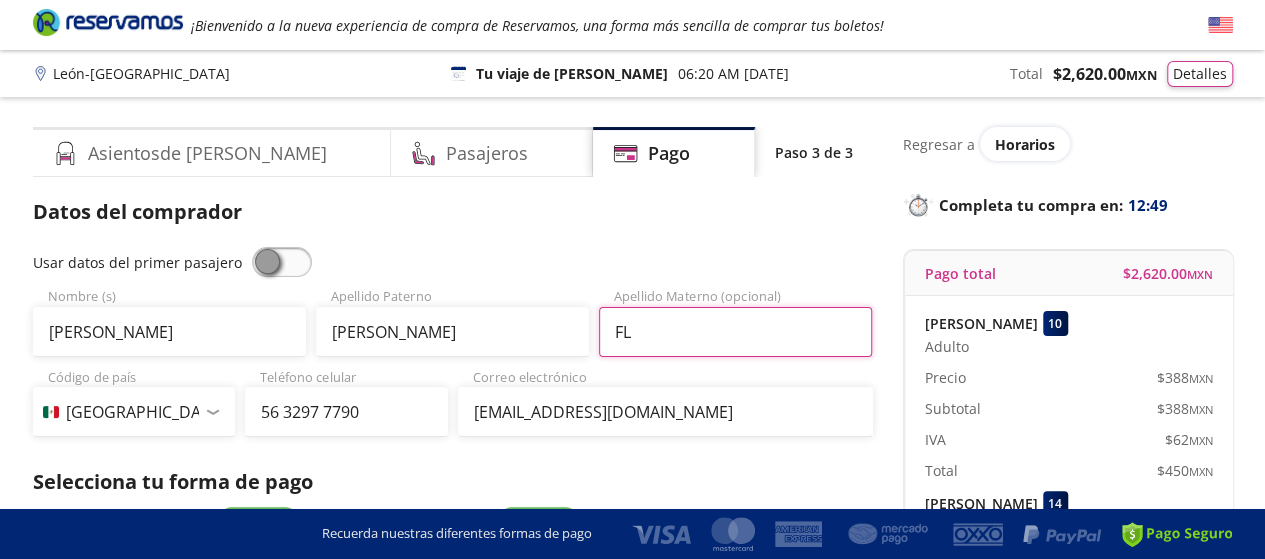 type on "F" 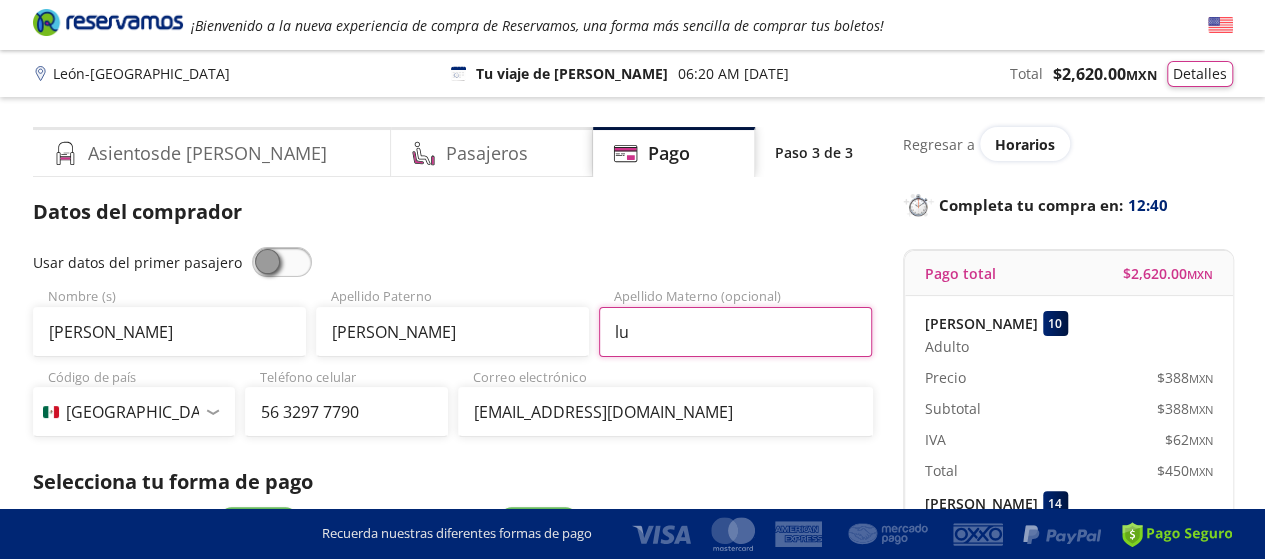 type on "l" 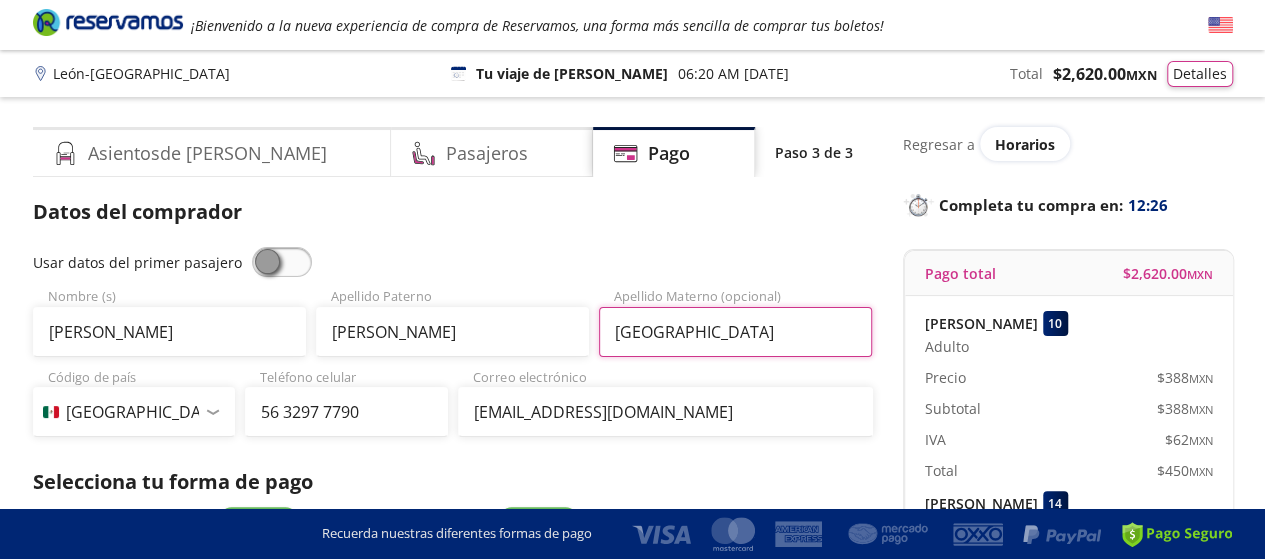 type on "[GEOGRAPHIC_DATA]" 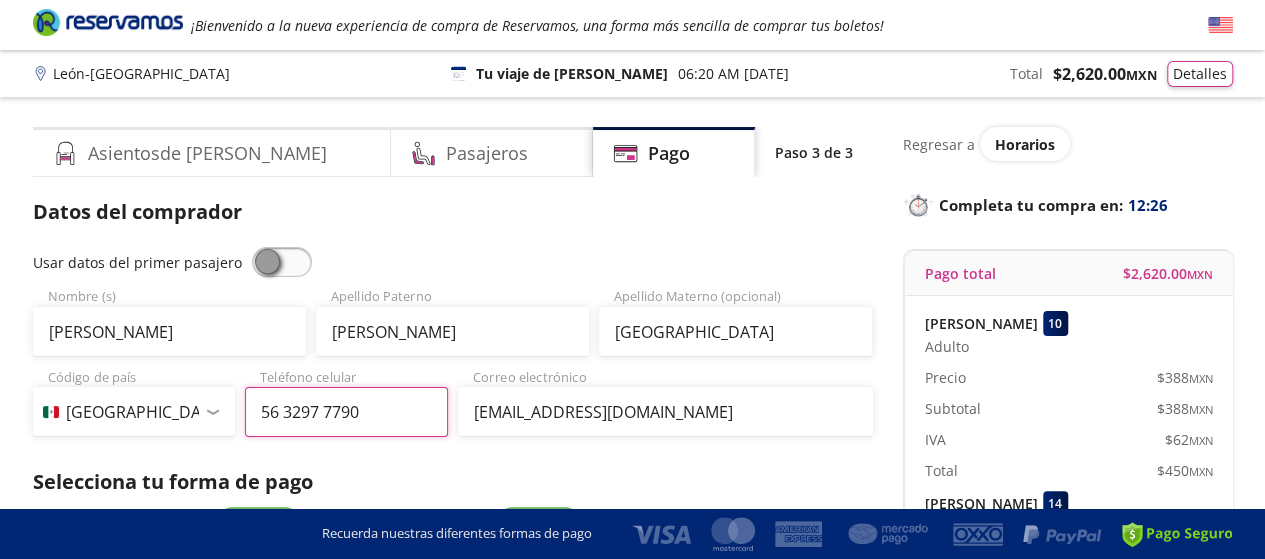 click on "56 3297 7790" at bounding box center (346, 412) 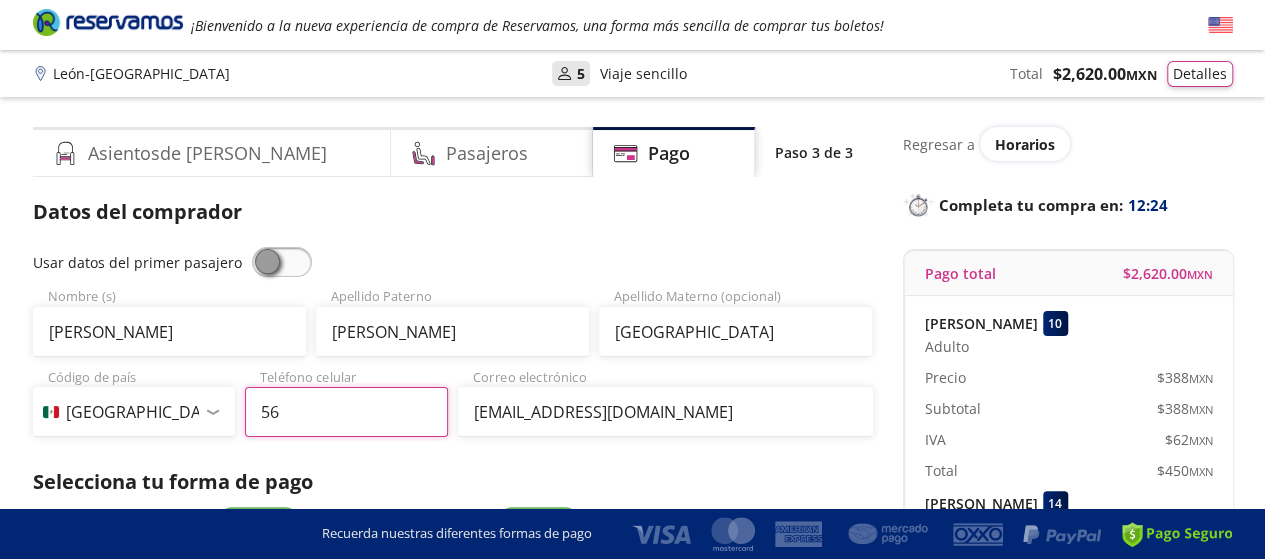 type on "5" 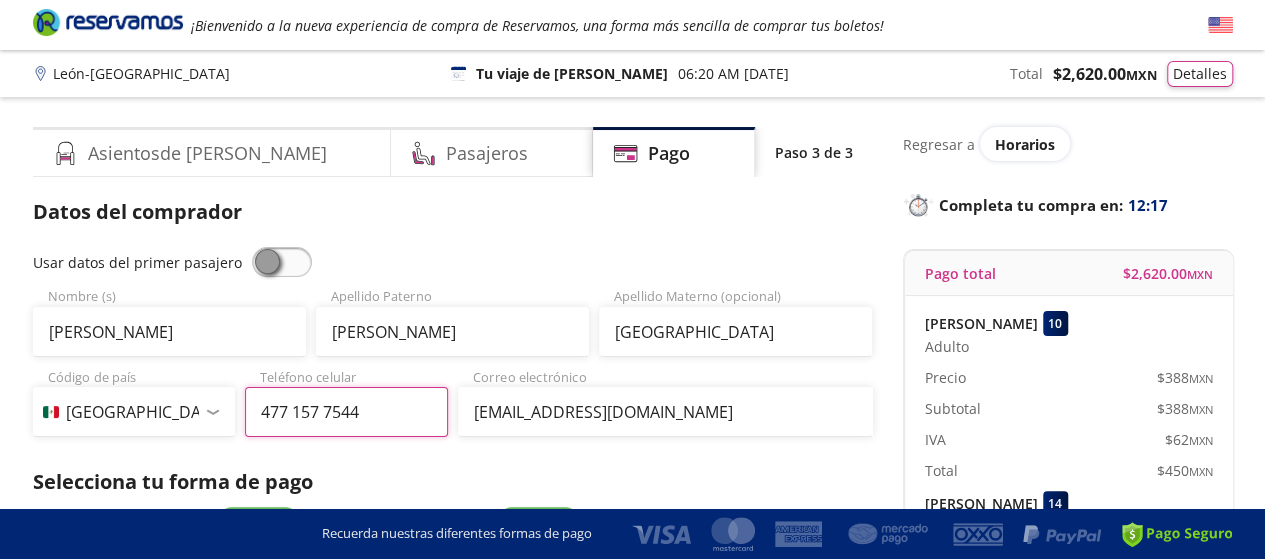 type on "477 157 7544" 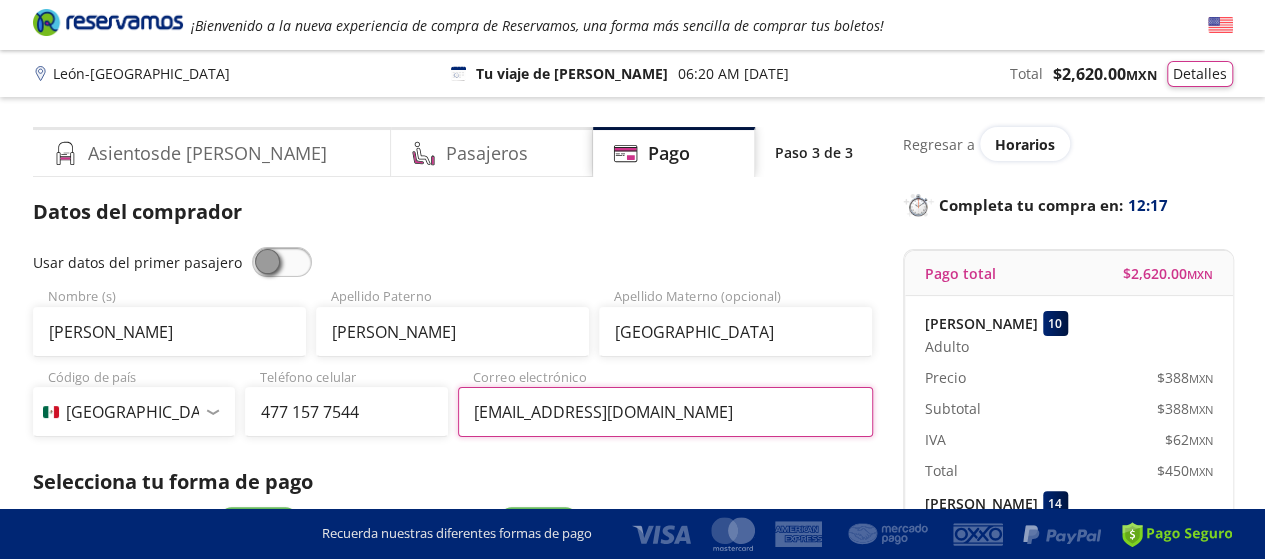 click on "[EMAIL_ADDRESS][DOMAIN_NAME]" at bounding box center [665, 412] 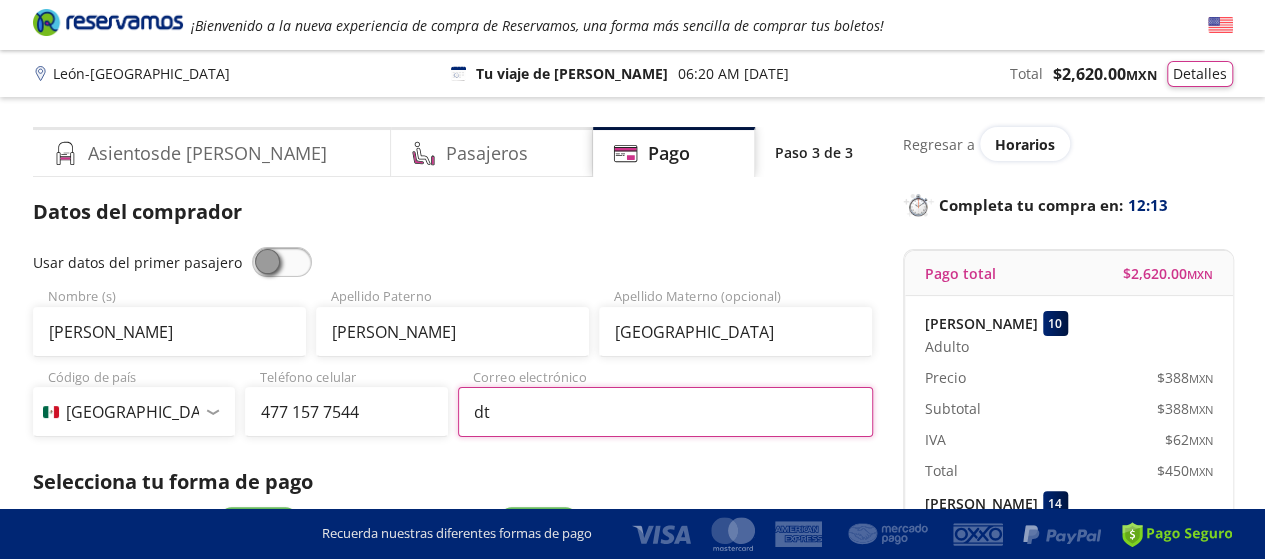 type on "d" 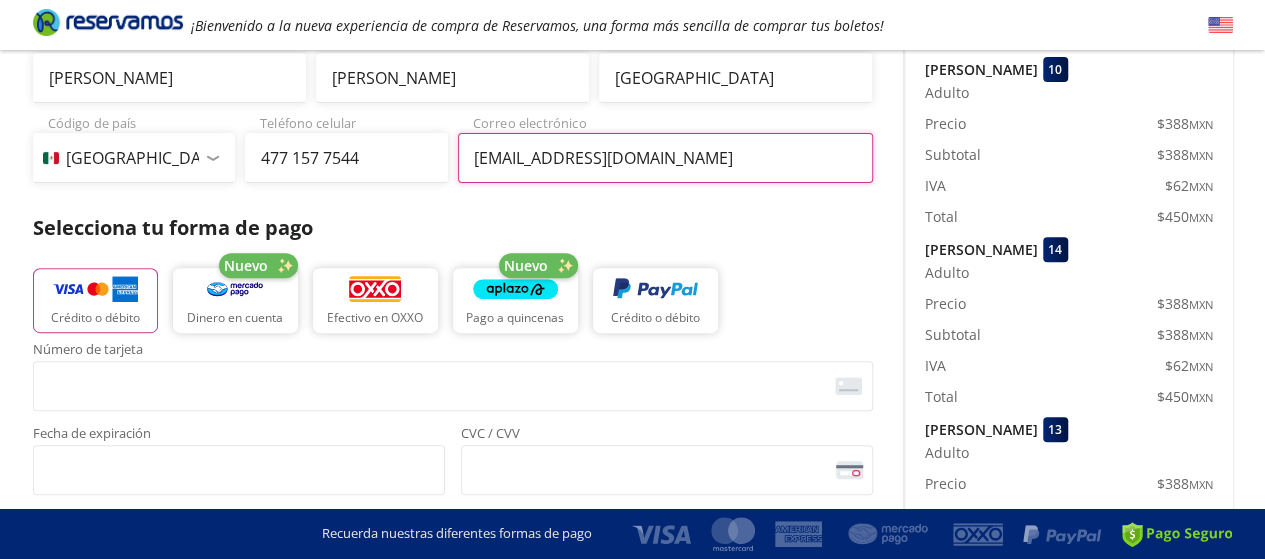 scroll, scrollTop: 300, scrollLeft: 0, axis: vertical 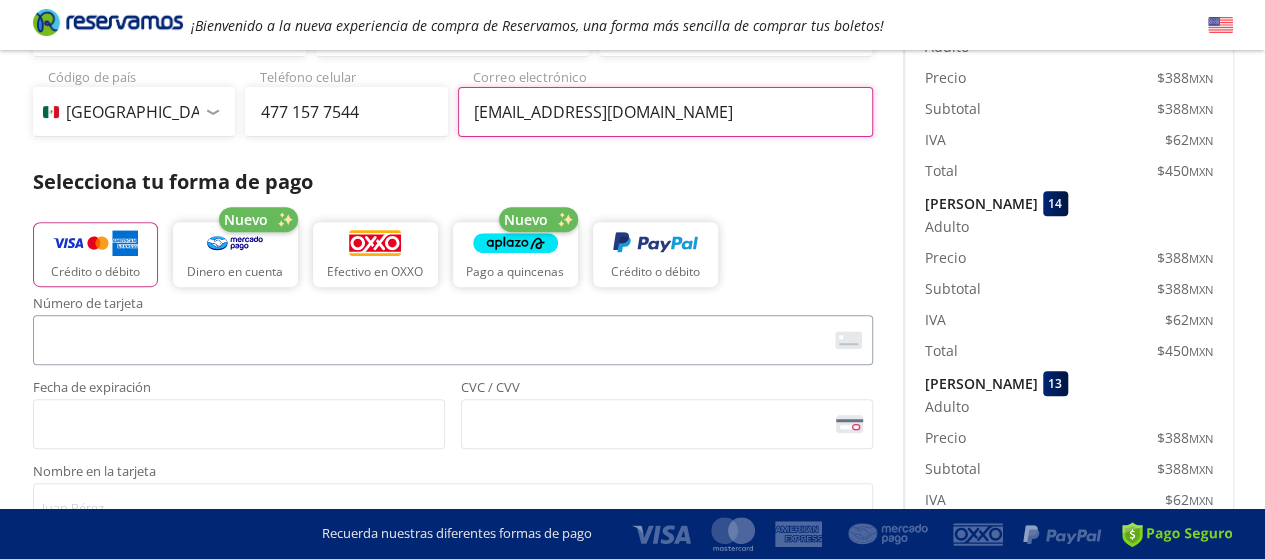 type on "[EMAIL_ADDRESS][DOMAIN_NAME]" 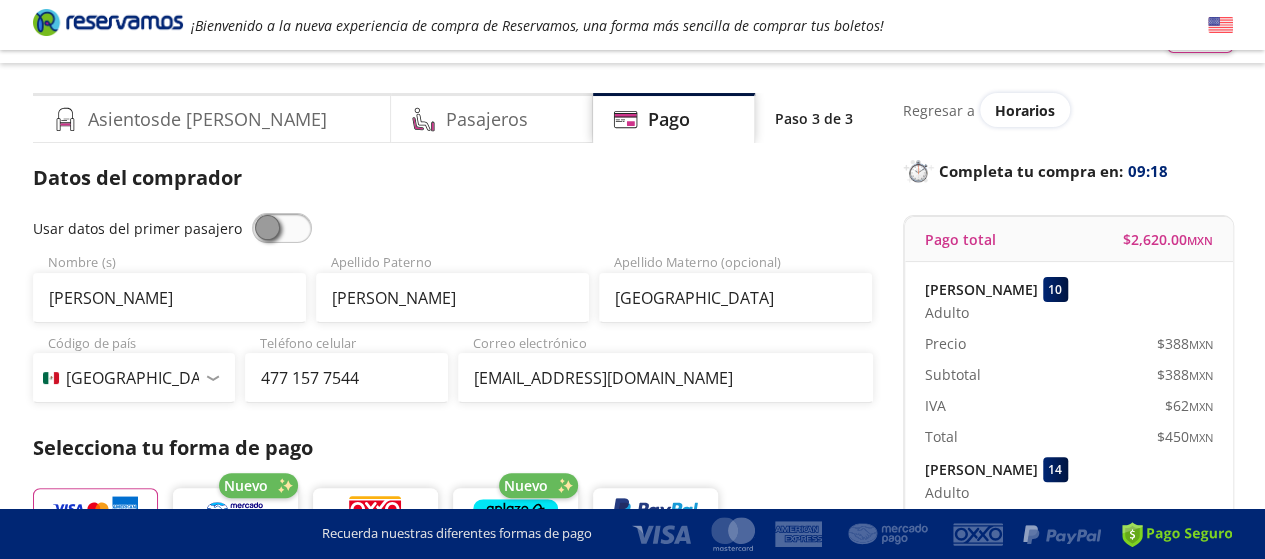 scroll, scrollTop: 0, scrollLeft: 0, axis: both 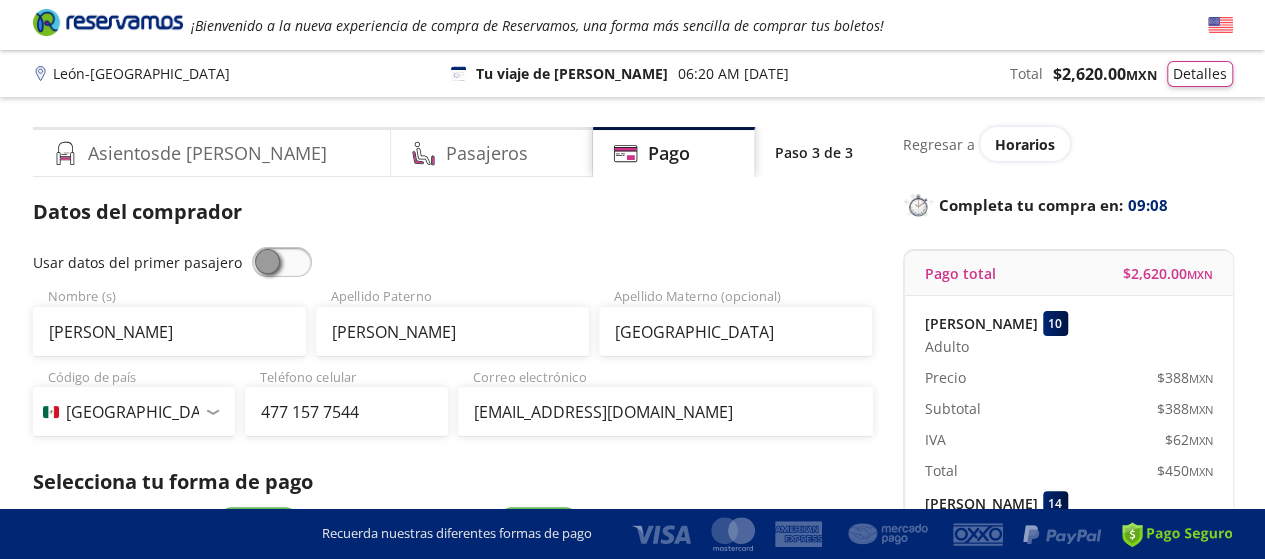 click on "Regresar a" at bounding box center [939, 144] 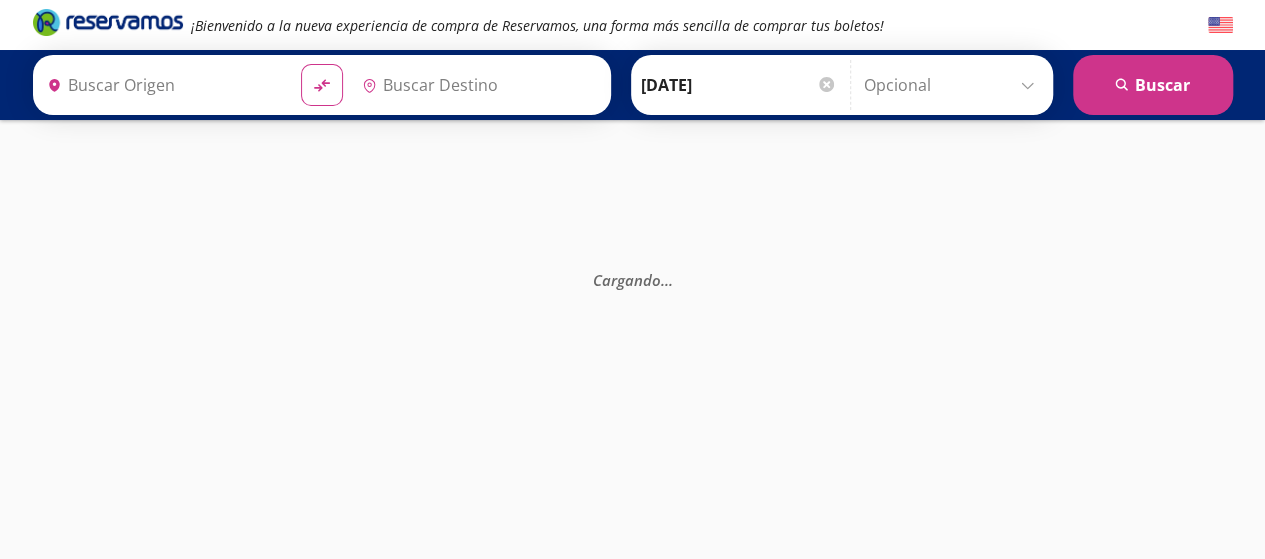 type on "[GEOGRAPHIC_DATA], [GEOGRAPHIC_DATA]" 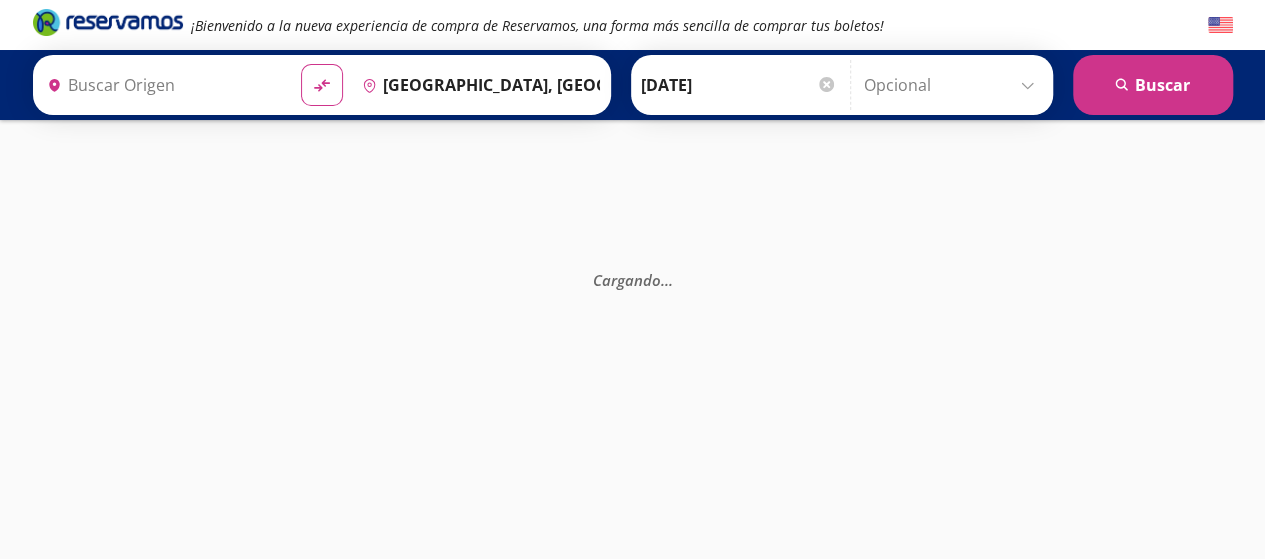type on "[GEOGRAPHIC_DATA], [GEOGRAPHIC_DATA]" 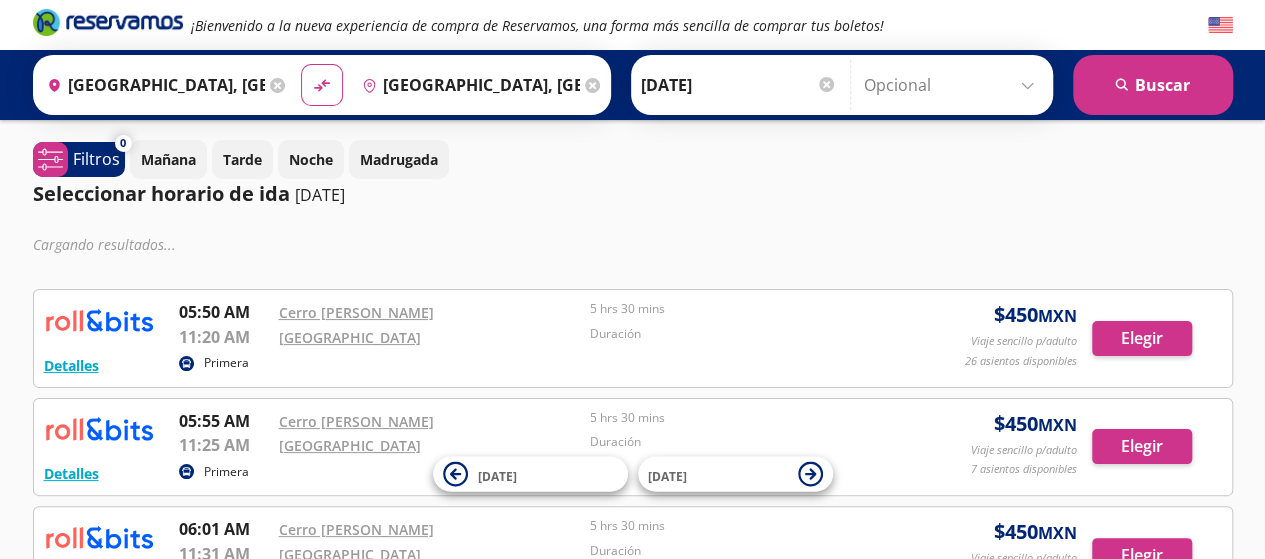 click at bounding box center [953, 85] 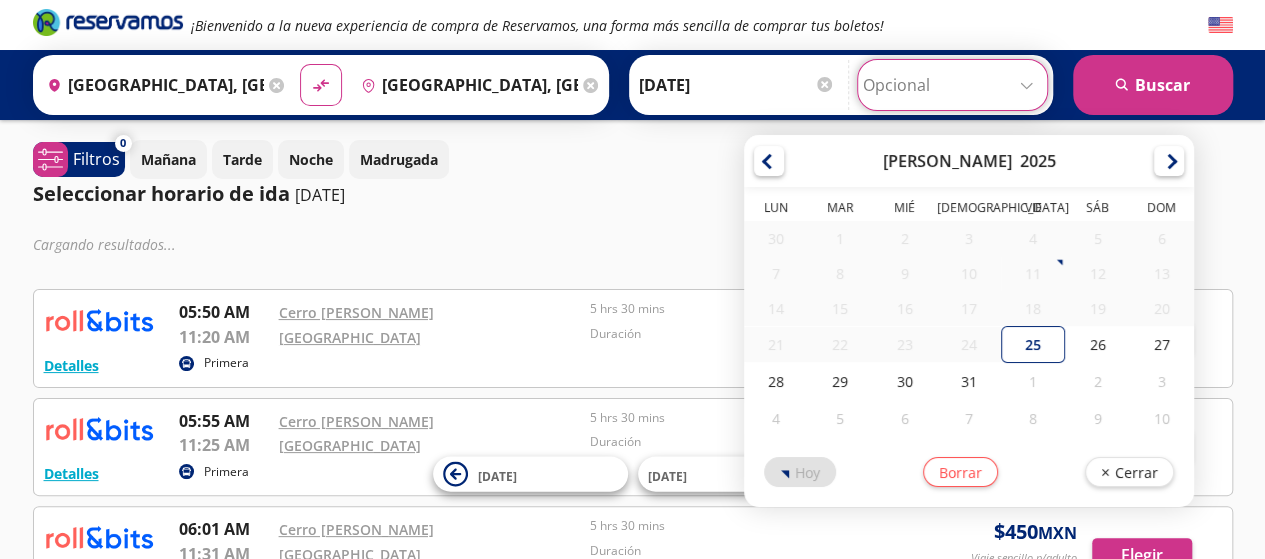 click at bounding box center [952, 85] 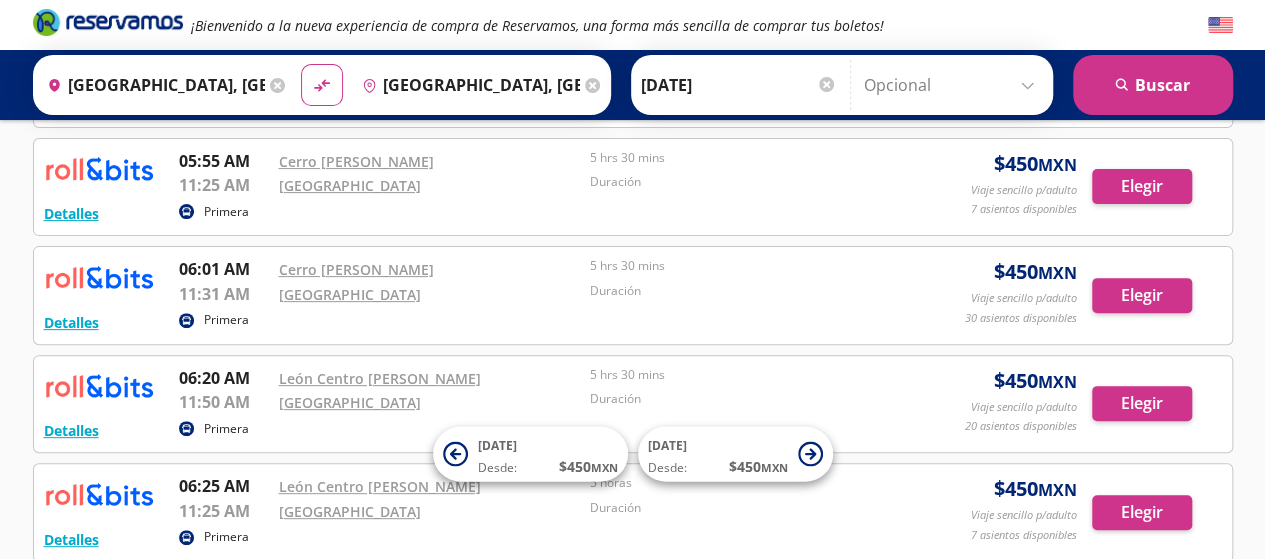 scroll, scrollTop: 0, scrollLeft: 0, axis: both 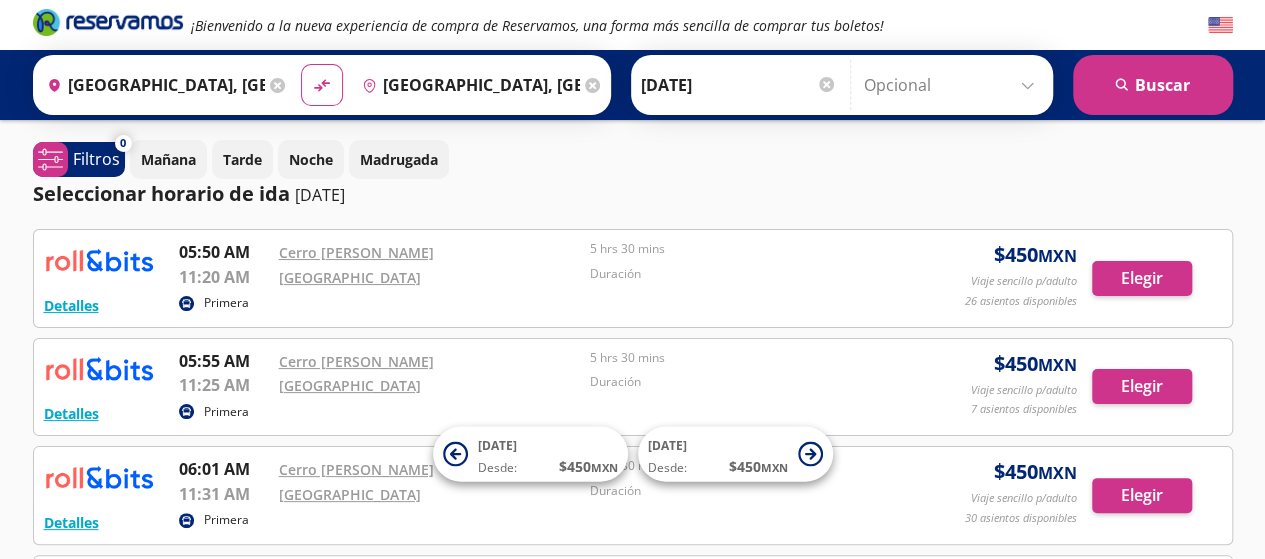 click on "Seleccionar horario de ida  [DATE]" at bounding box center [633, 194] 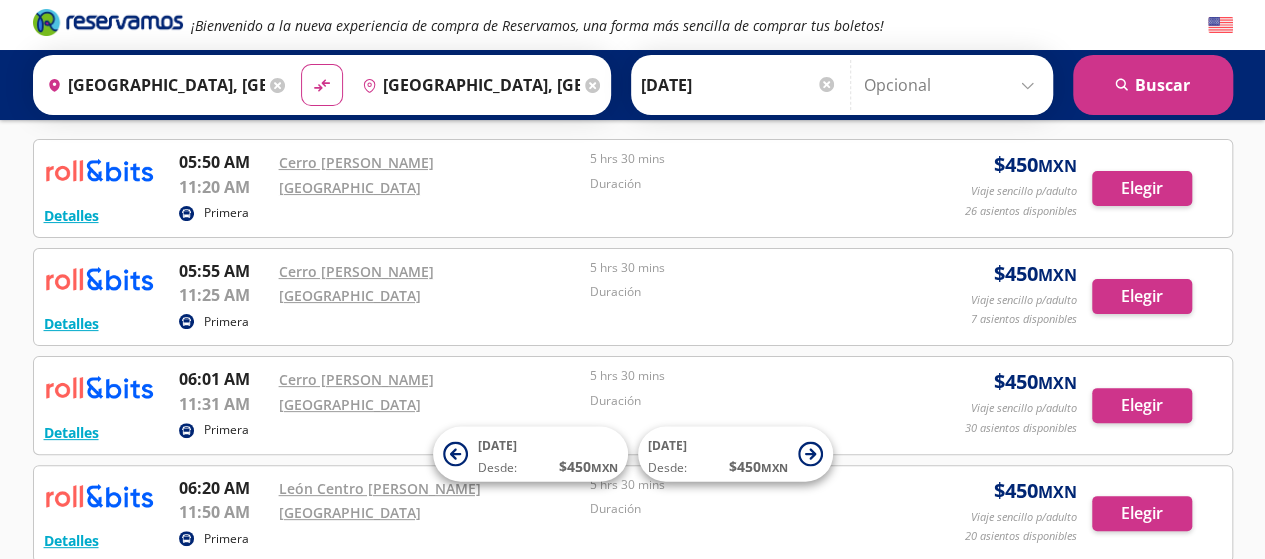 scroll, scrollTop: 200, scrollLeft: 0, axis: vertical 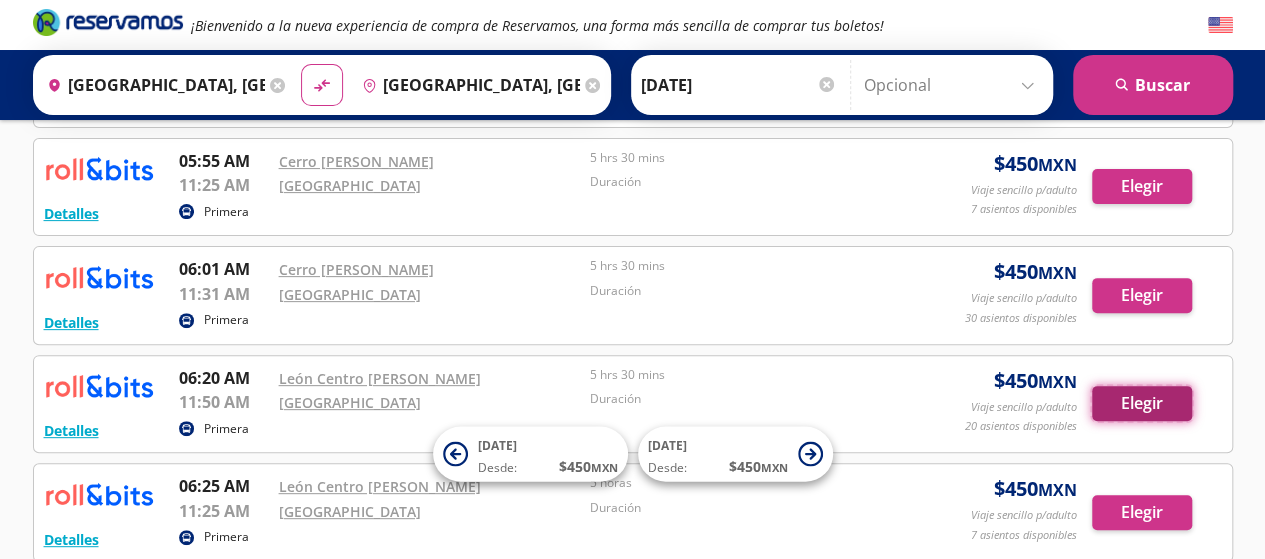 click on "Elegir" at bounding box center [1142, 403] 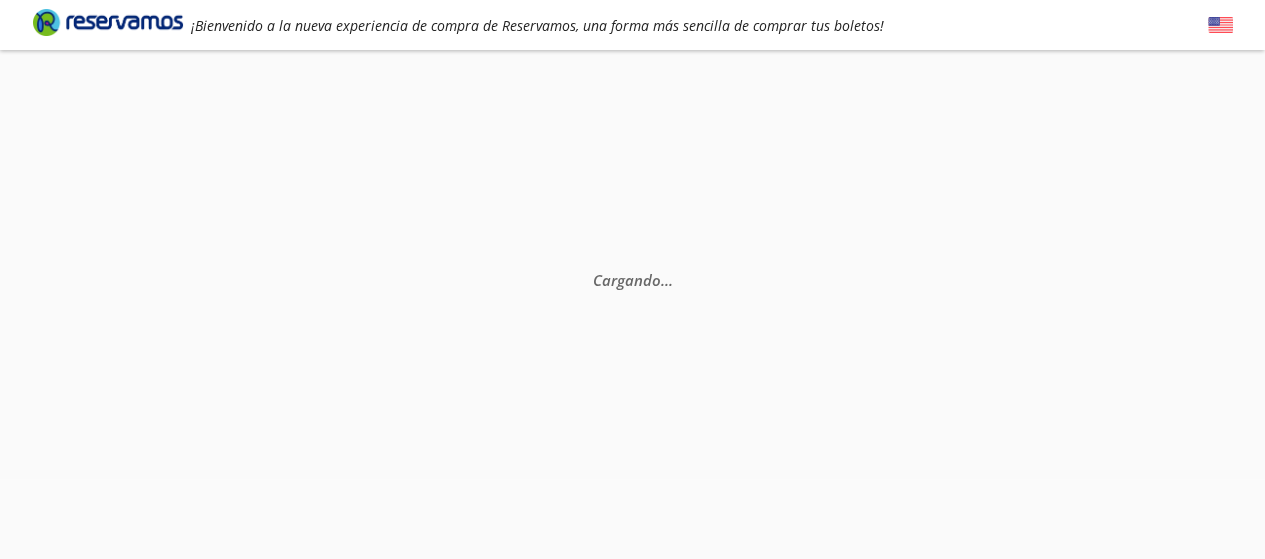 scroll, scrollTop: 0, scrollLeft: 0, axis: both 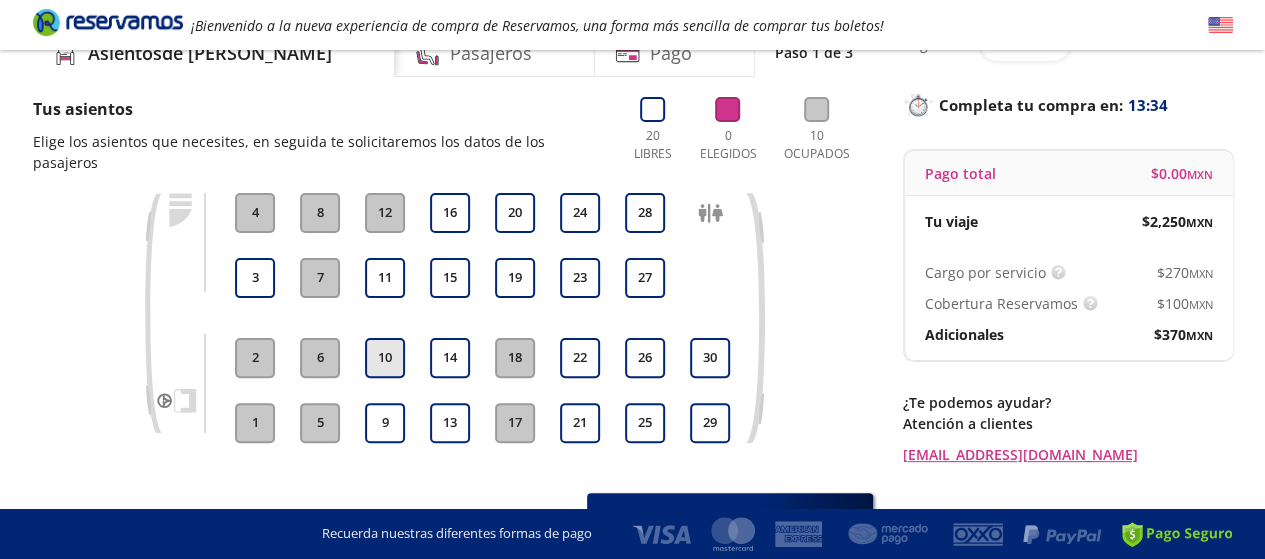 click on "10" at bounding box center (385, 358) 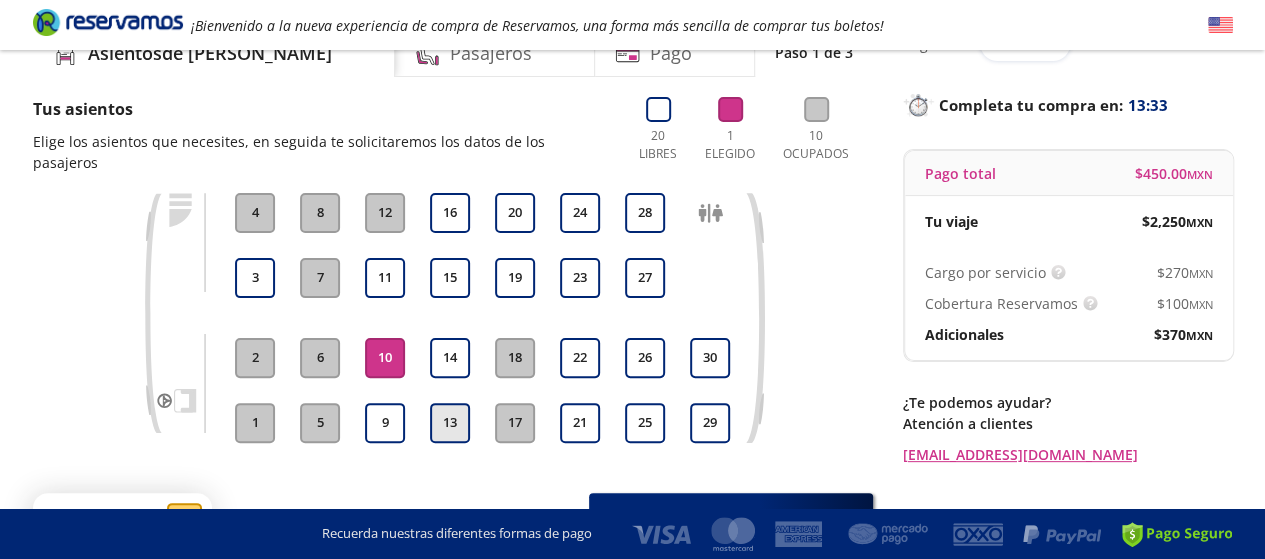 click on "13" at bounding box center [450, 423] 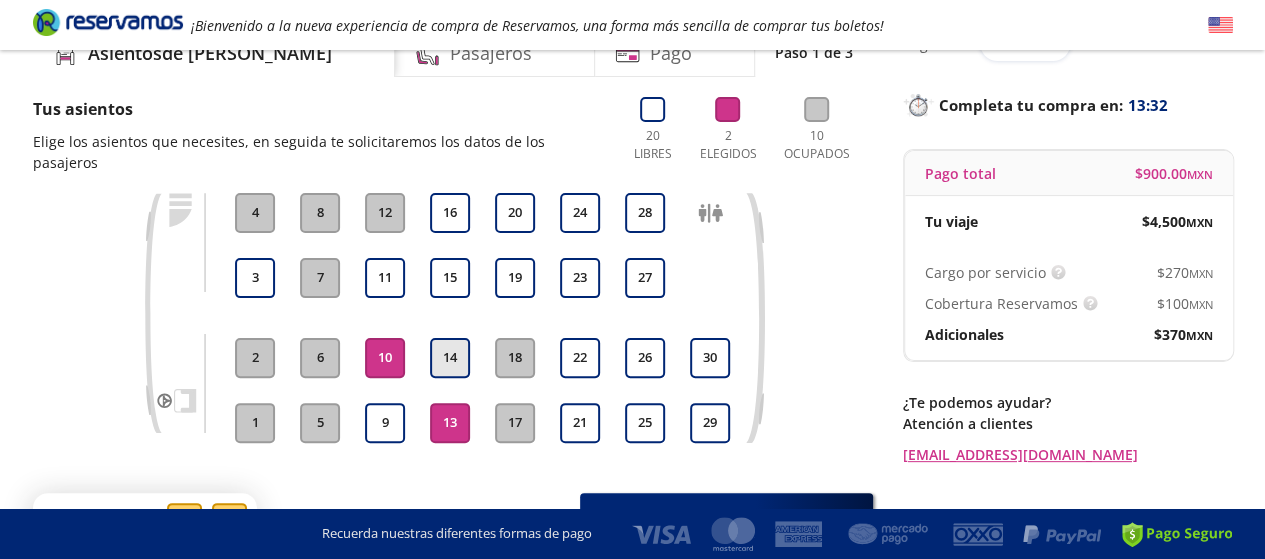 click on "14" at bounding box center (450, 358) 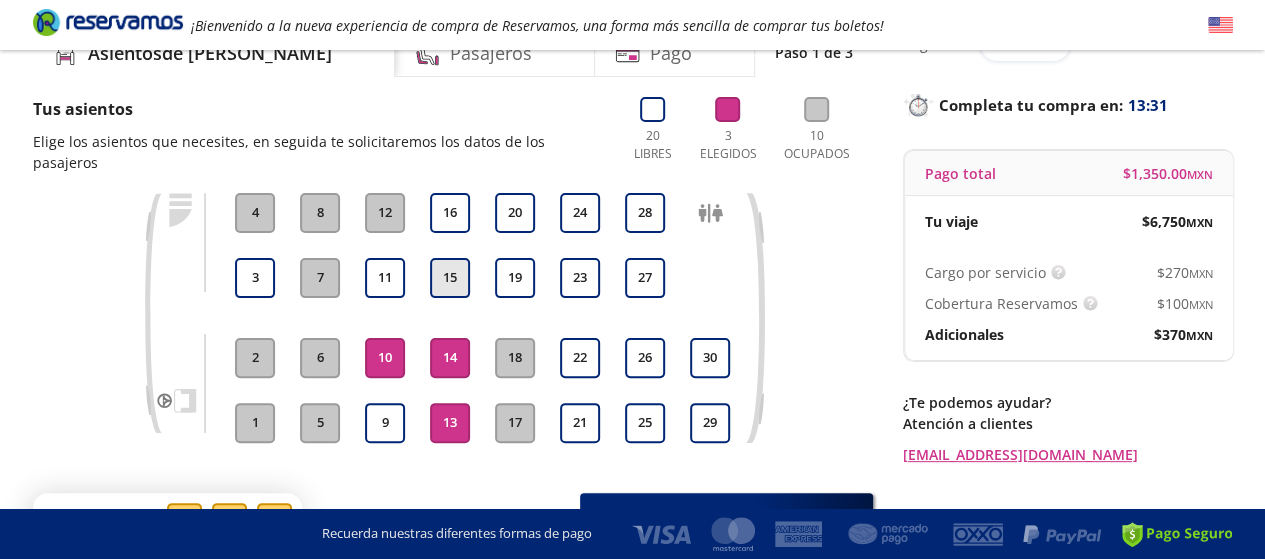 click on "15" at bounding box center [450, 278] 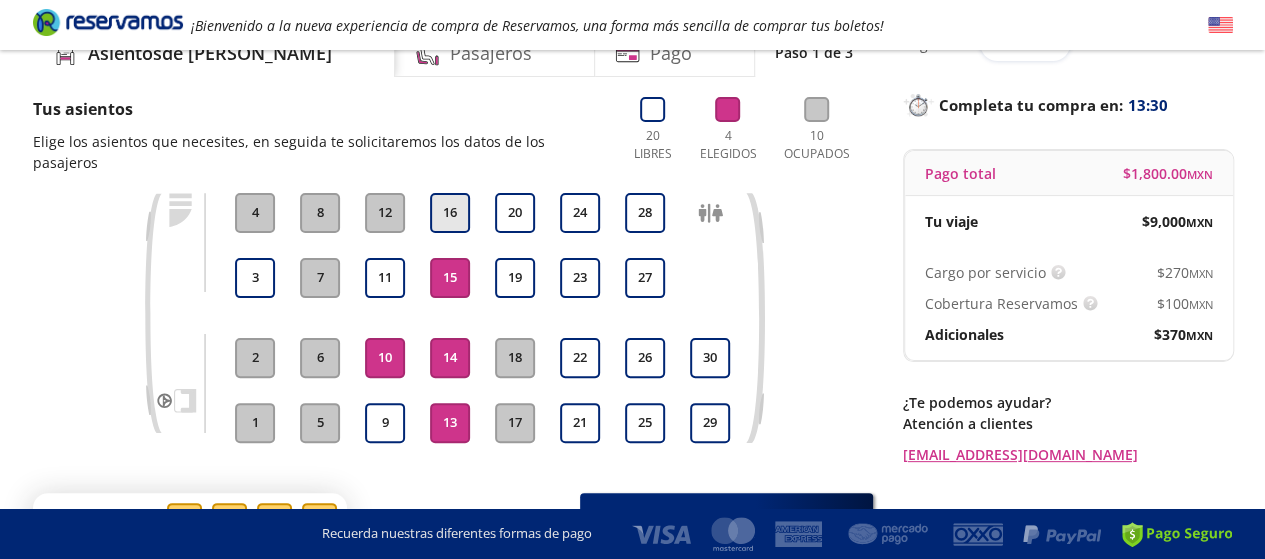 click on "16" at bounding box center (450, 213) 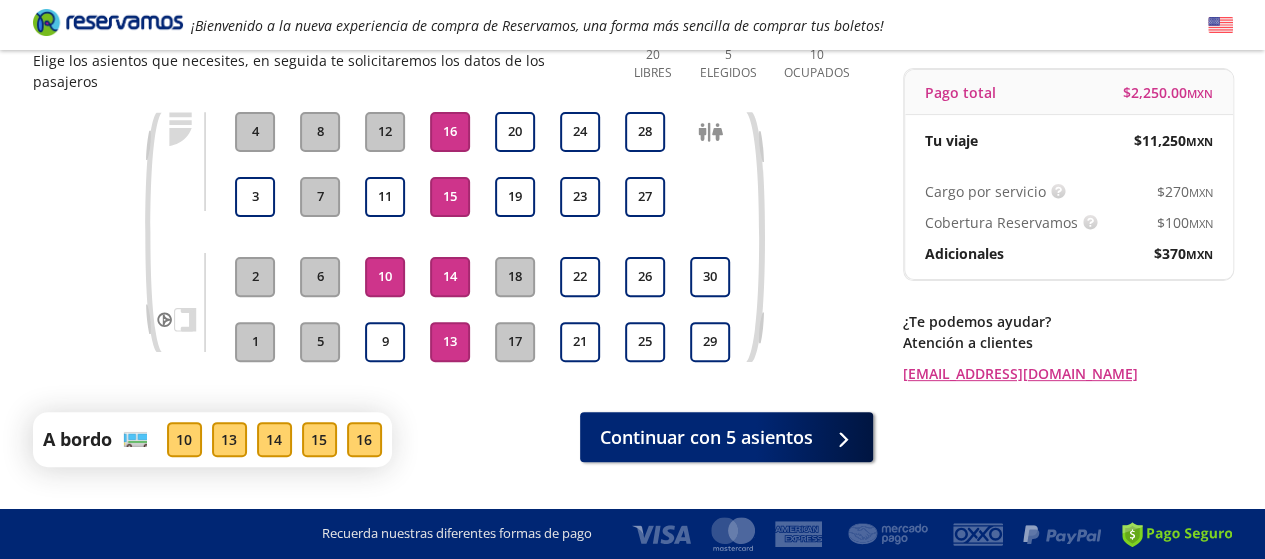scroll, scrollTop: 208, scrollLeft: 0, axis: vertical 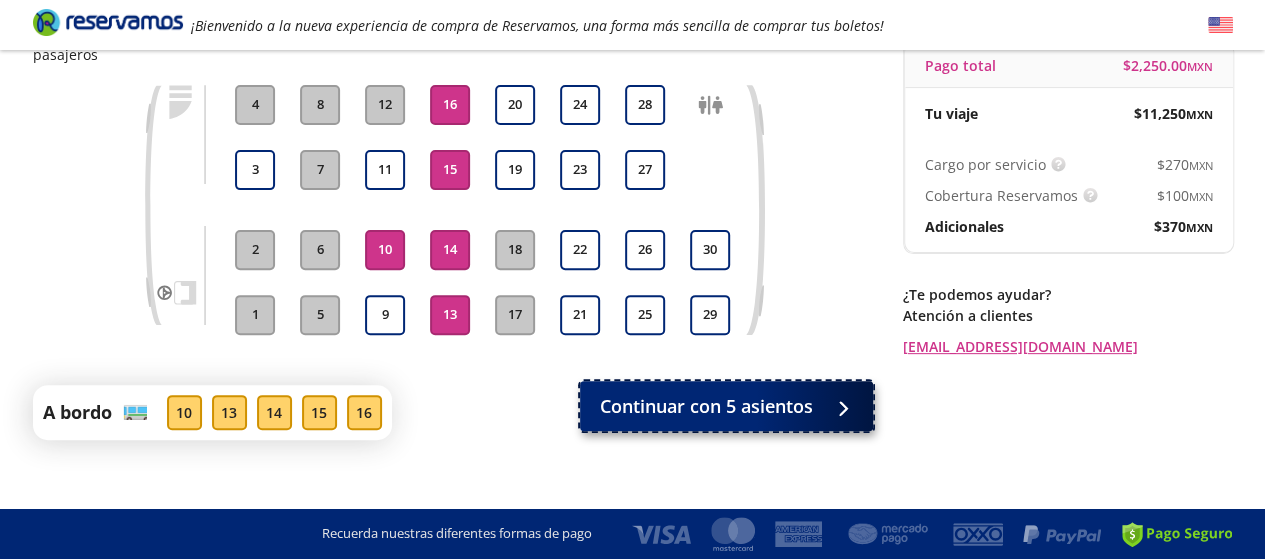 click on "Continuar con 5 asientos" at bounding box center [706, 406] 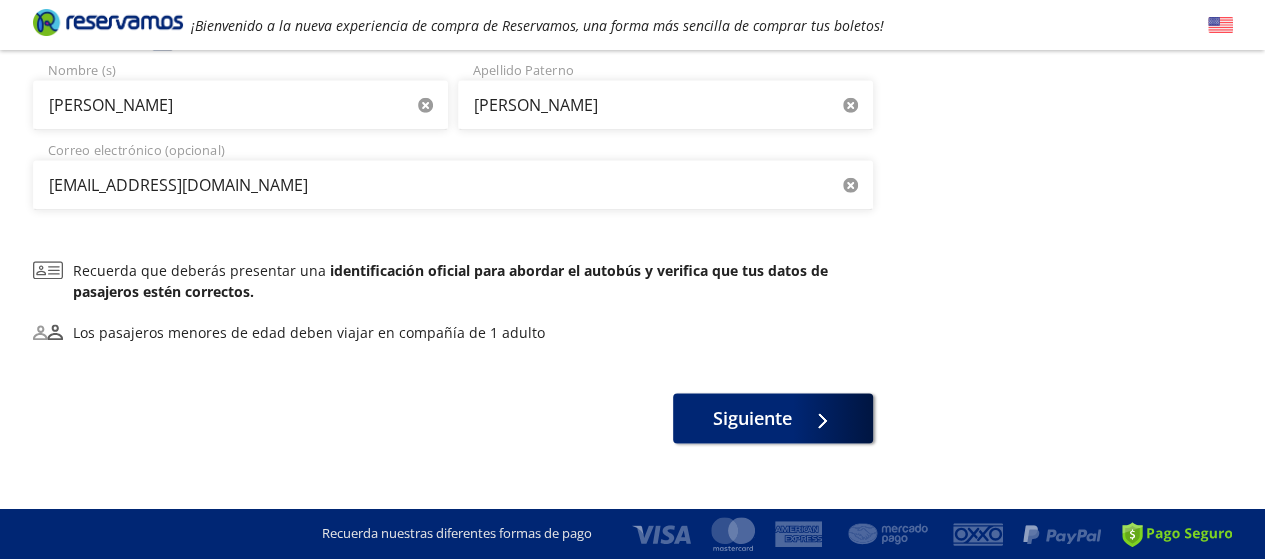scroll, scrollTop: 1182, scrollLeft: 0, axis: vertical 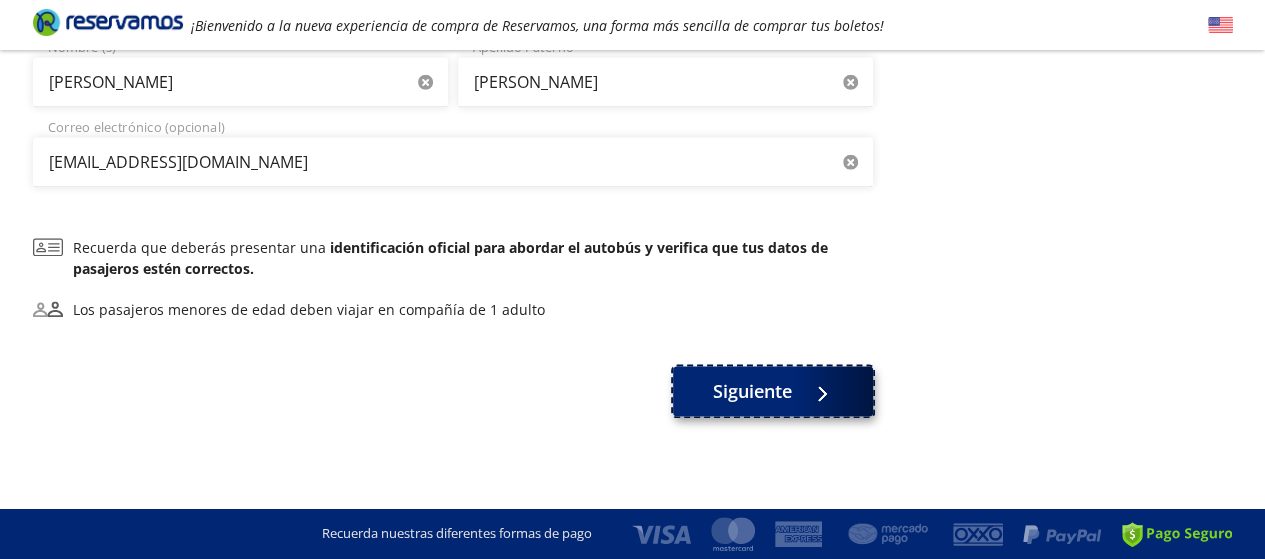 click on "Siguiente" at bounding box center (752, 391) 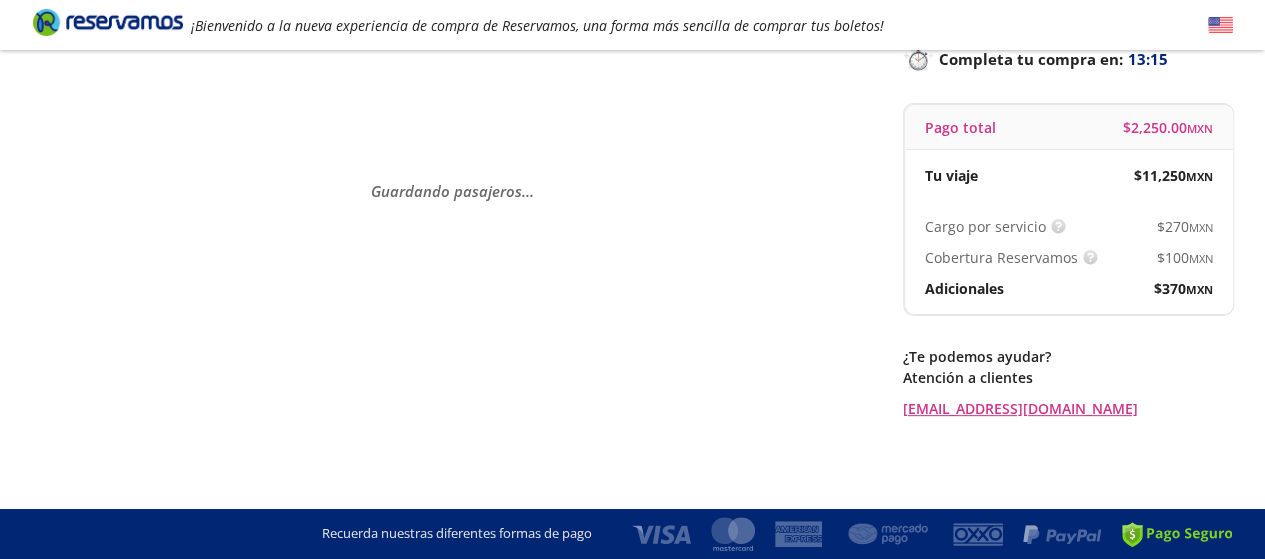 scroll, scrollTop: 0, scrollLeft: 0, axis: both 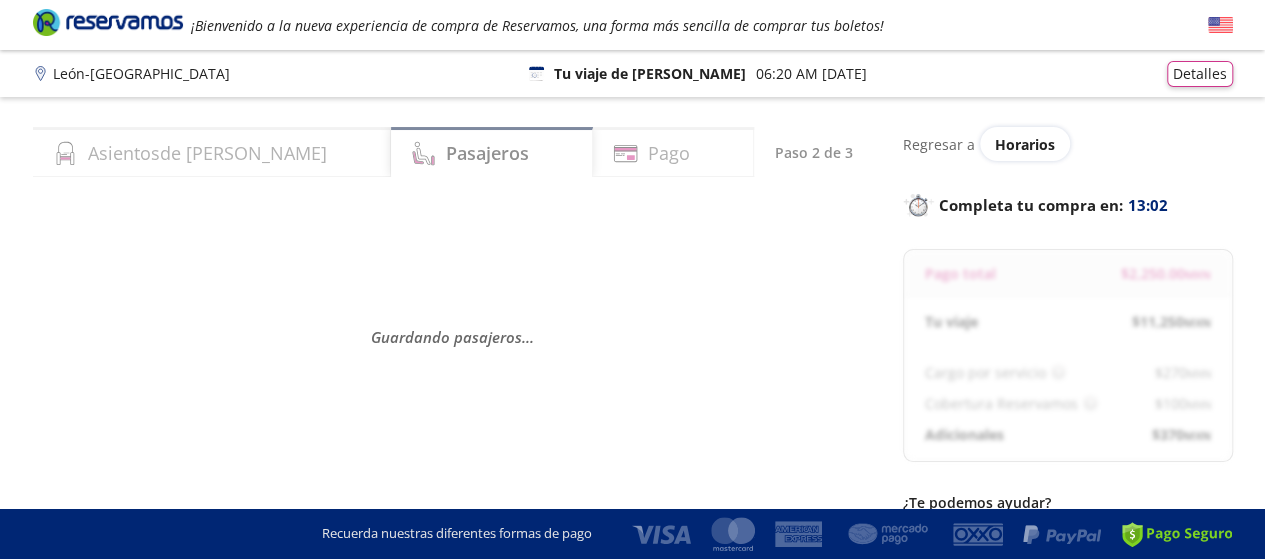 select on "MX" 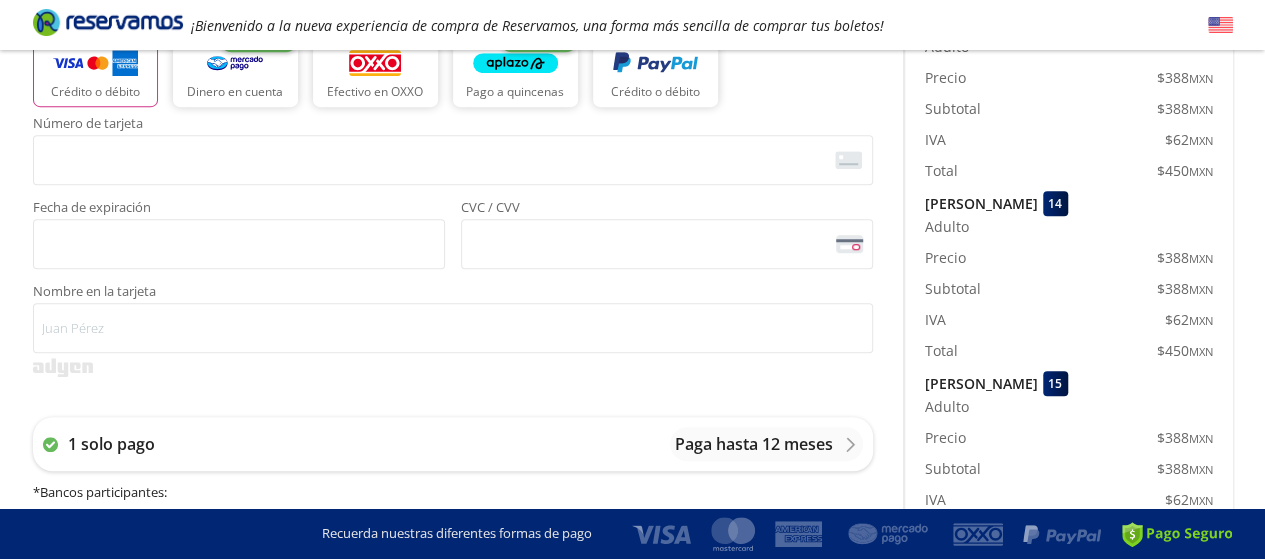 scroll, scrollTop: 500, scrollLeft: 0, axis: vertical 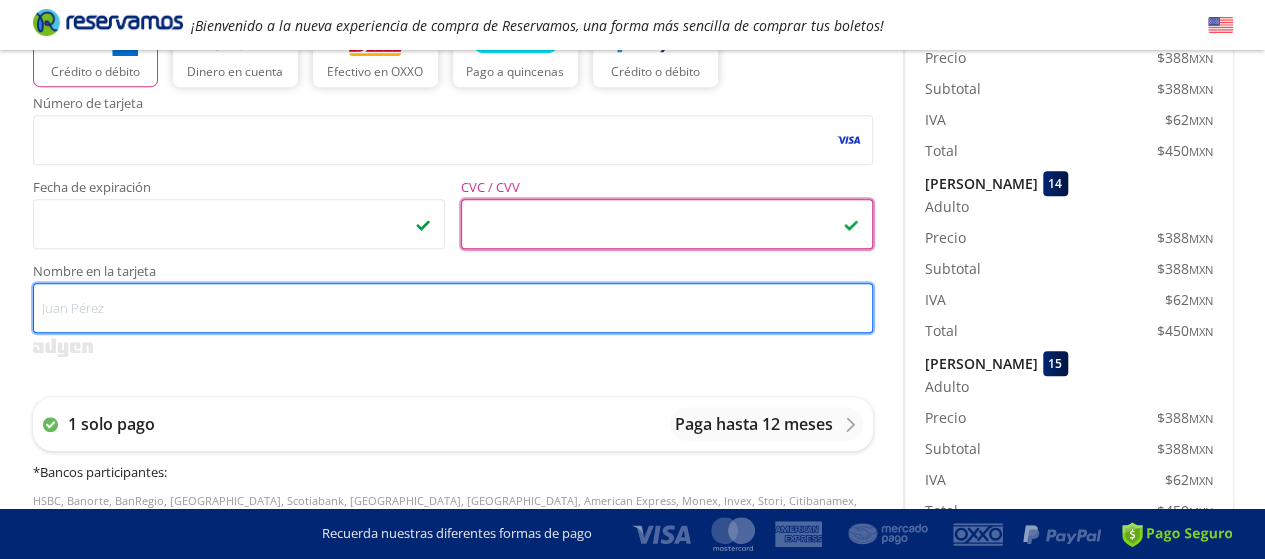 click on "Nombre en la tarjeta" at bounding box center (453, 308) 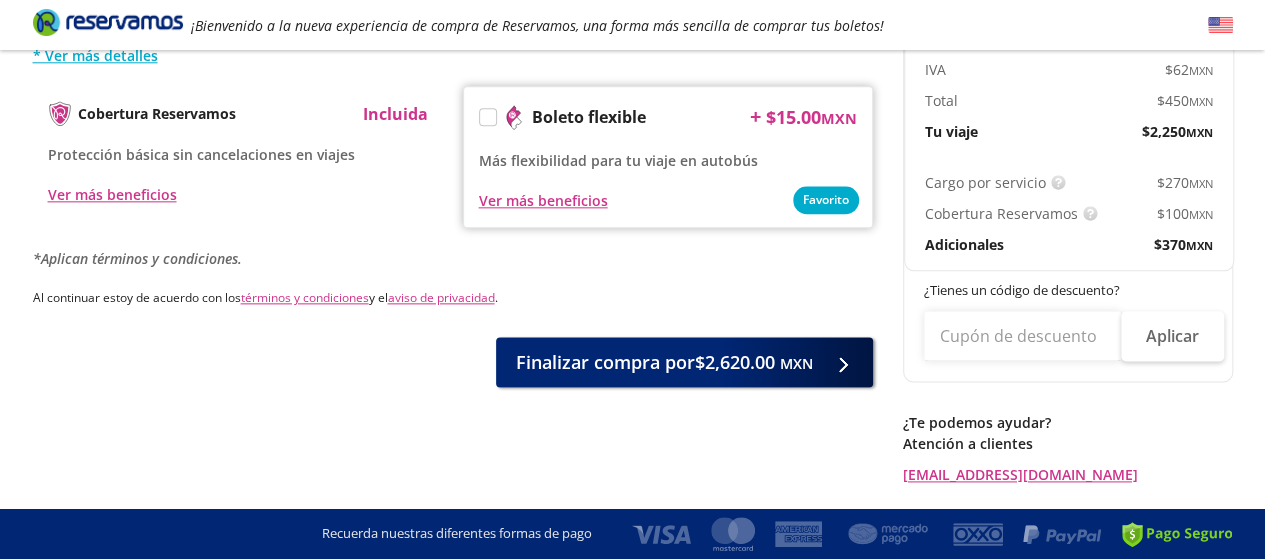 scroll, scrollTop: 1100, scrollLeft: 0, axis: vertical 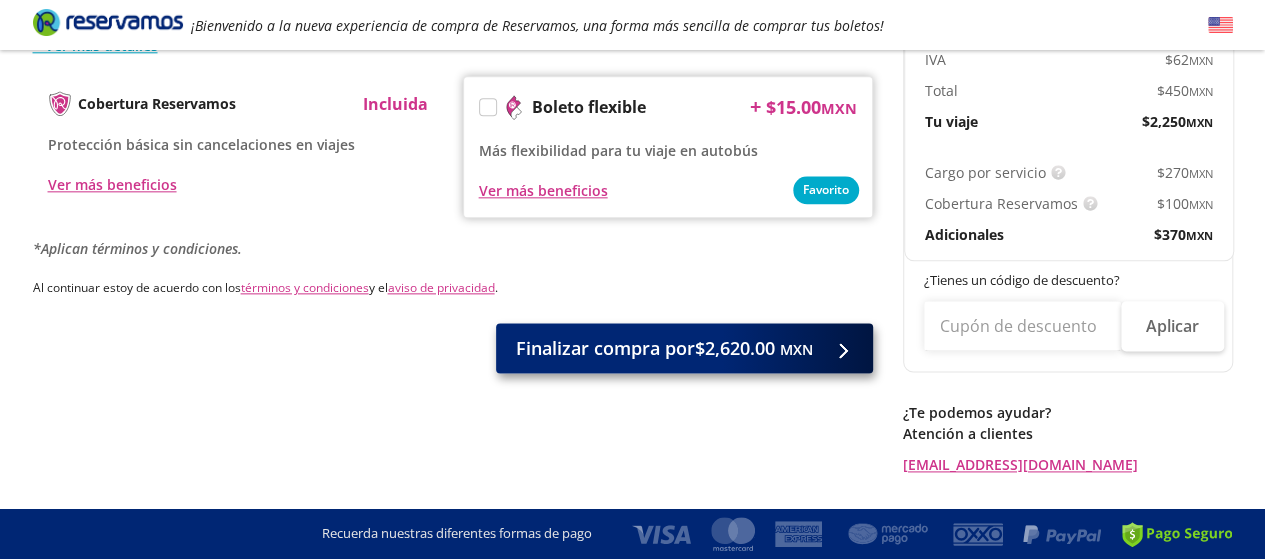 type on "[PERSON_NAME]" 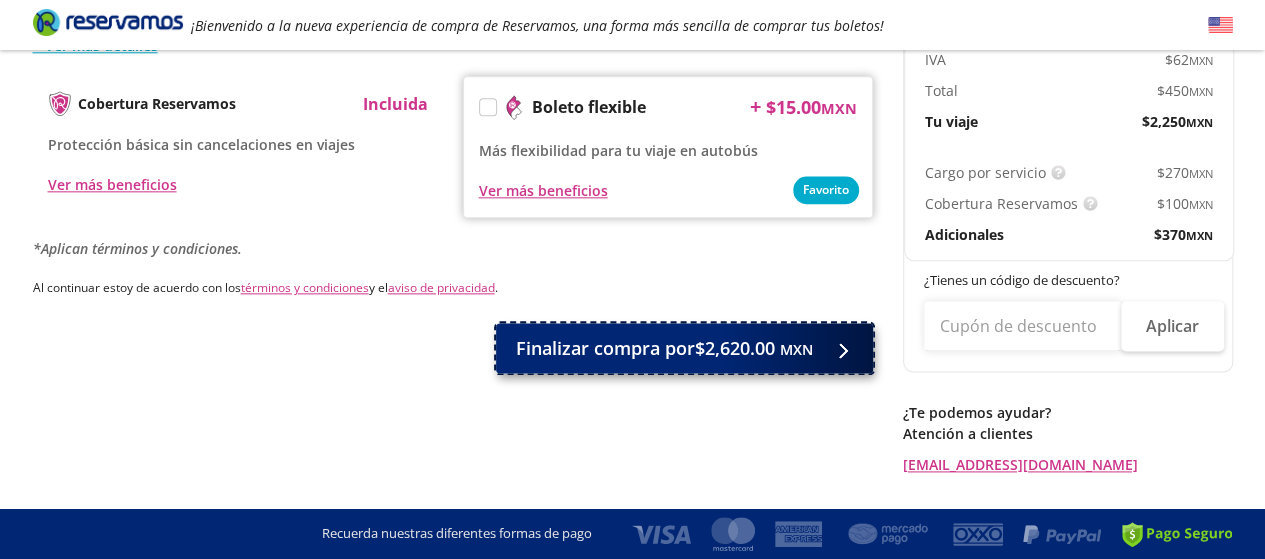 click on "Finalizar compra por  $2,620.00   MXN" at bounding box center (664, 348) 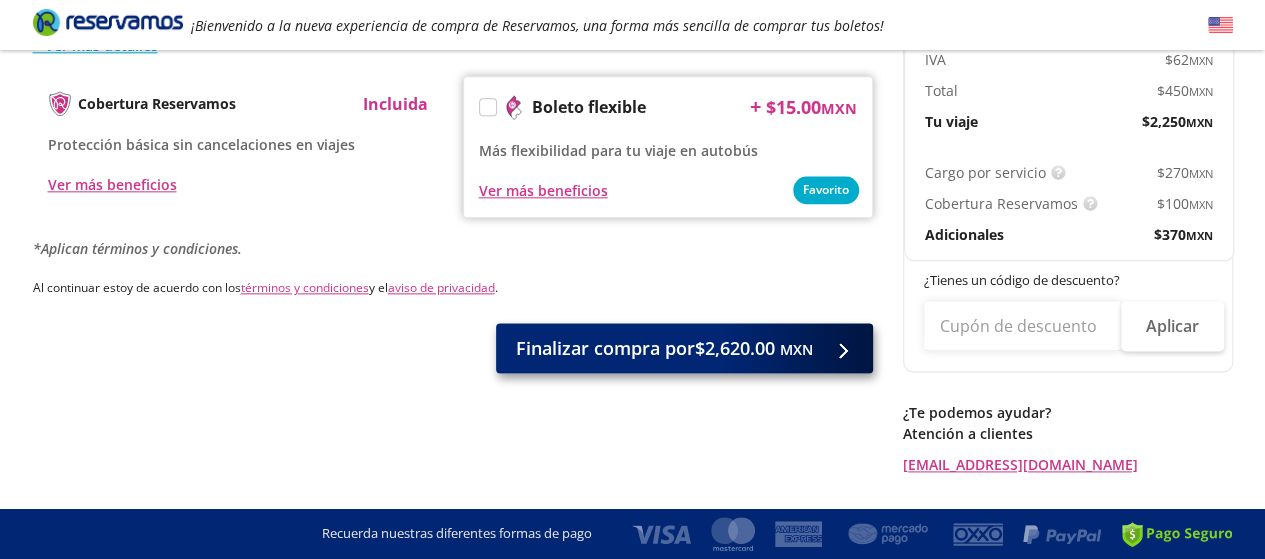 scroll, scrollTop: 0, scrollLeft: 0, axis: both 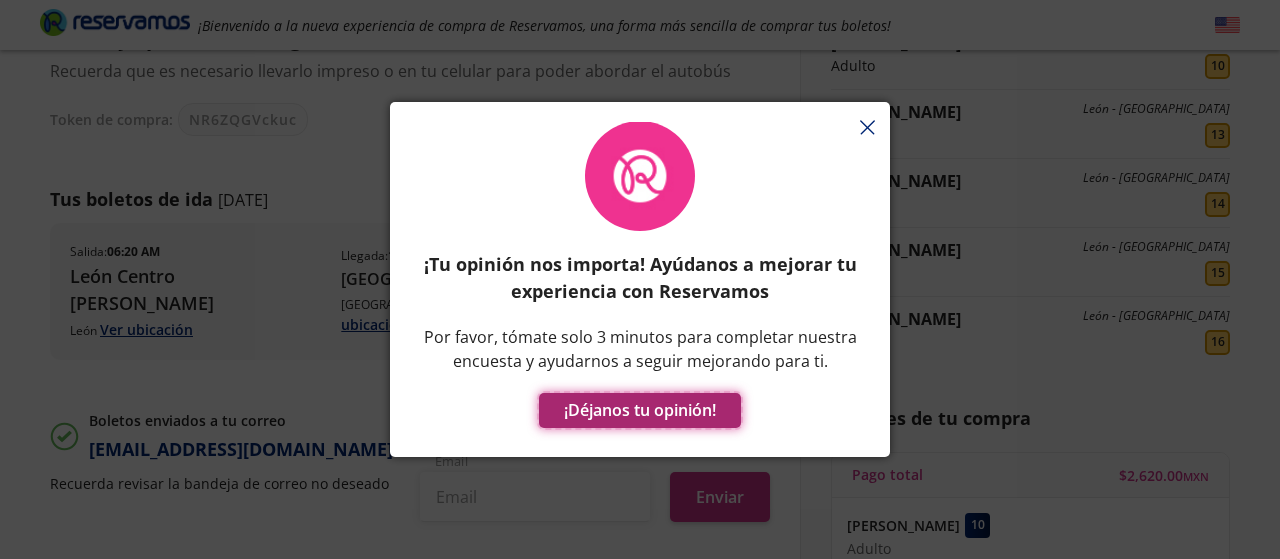 click on "¡Déjanos tu opinión!" at bounding box center [640, 410] 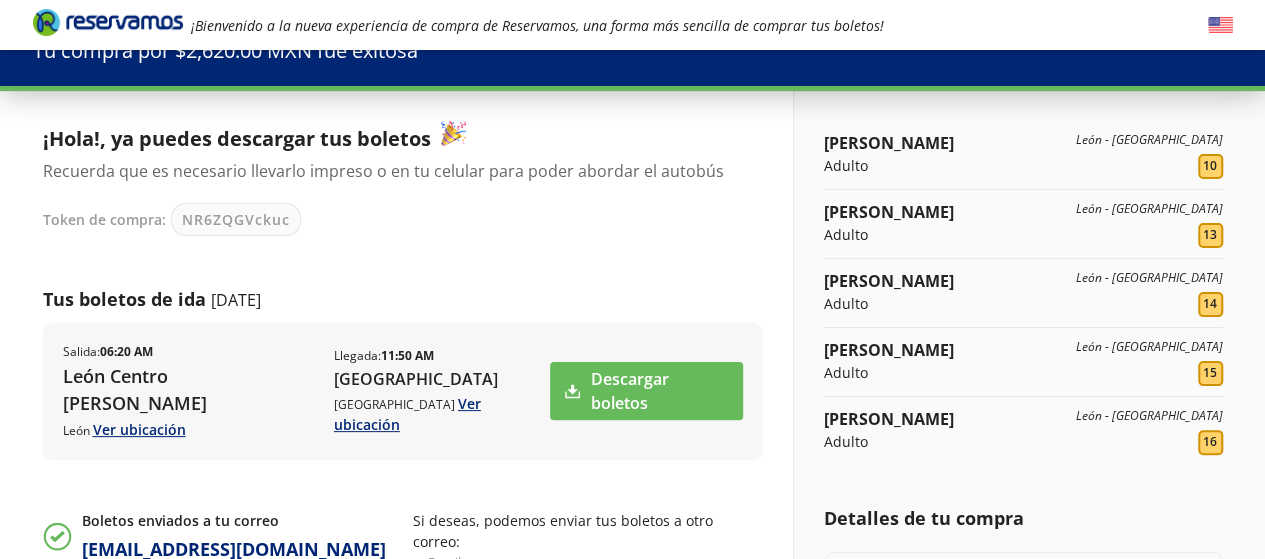 scroll, scrollTop: 0, scrollLeft: 0, axis: both 